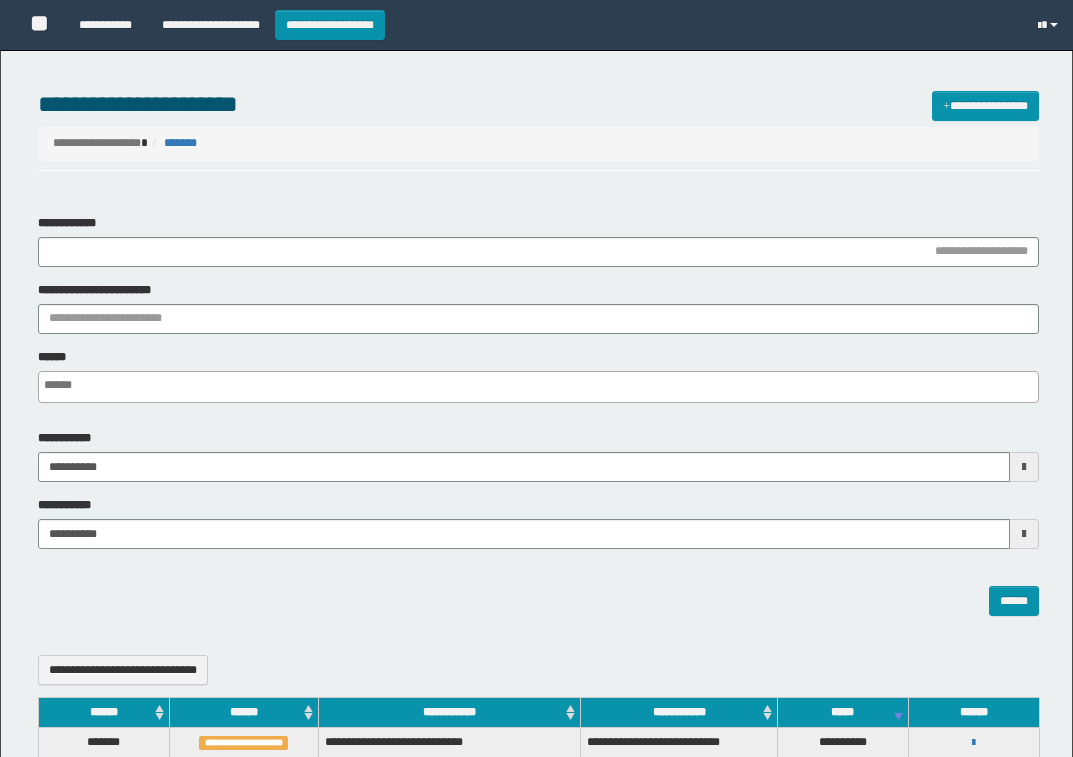 select 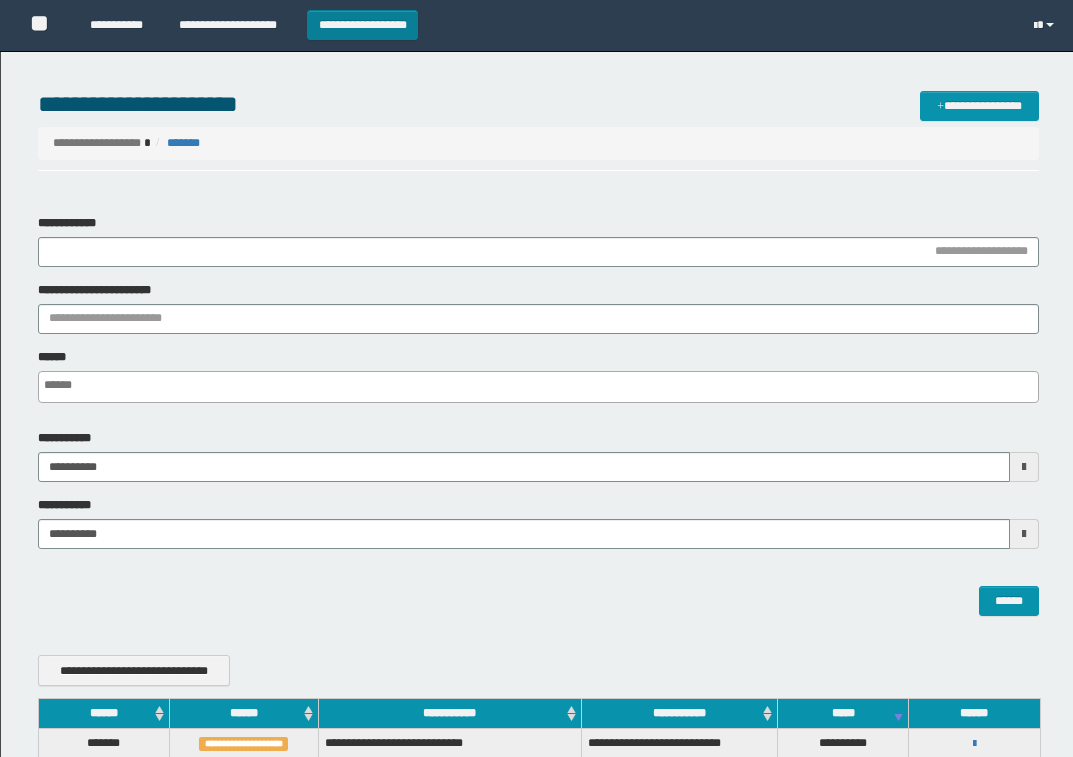 scroll, scrollTop: 0, scrollLeft: 0, axis: both 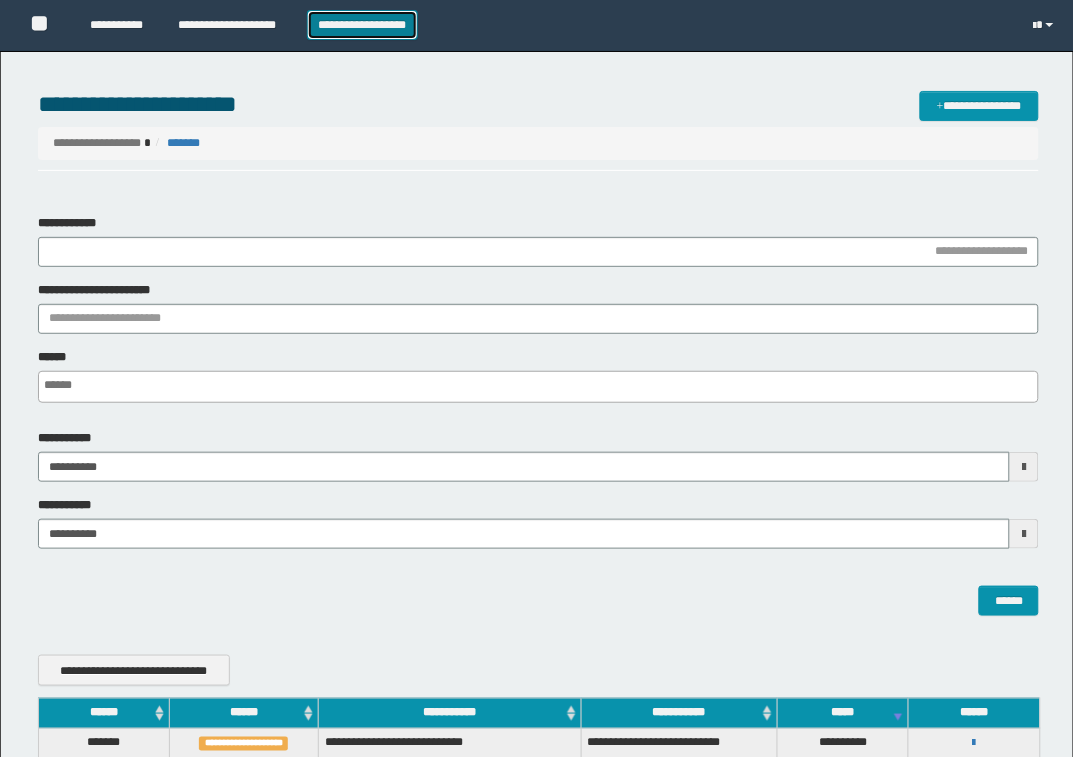 click on "**********" at bounding box center [362, 25] 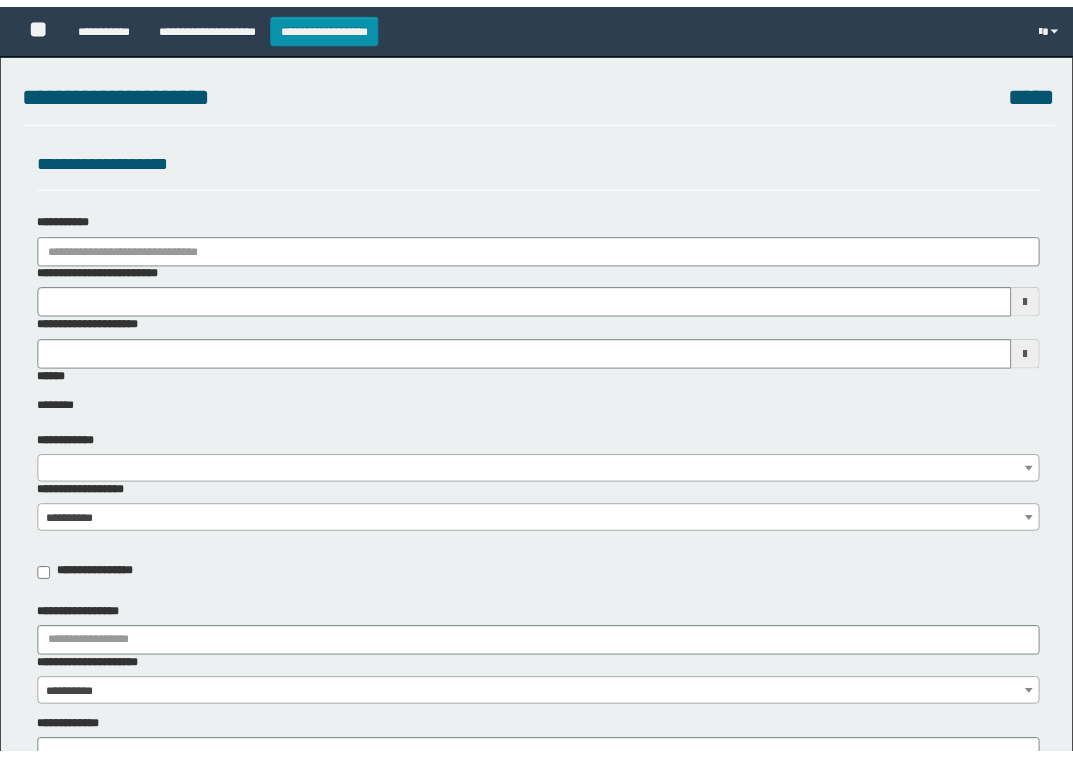 scroll, scrollTop: 0, scrollLeft: 0, axis: both 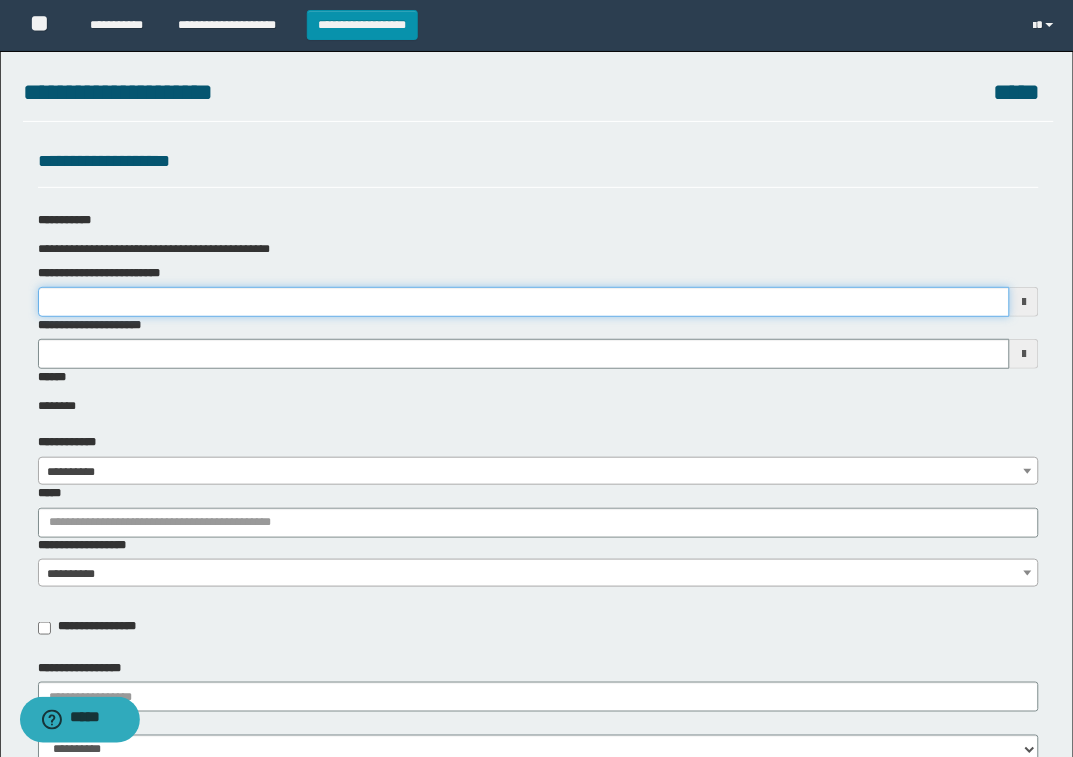 click on "**********" at bounding box center [524, 302] 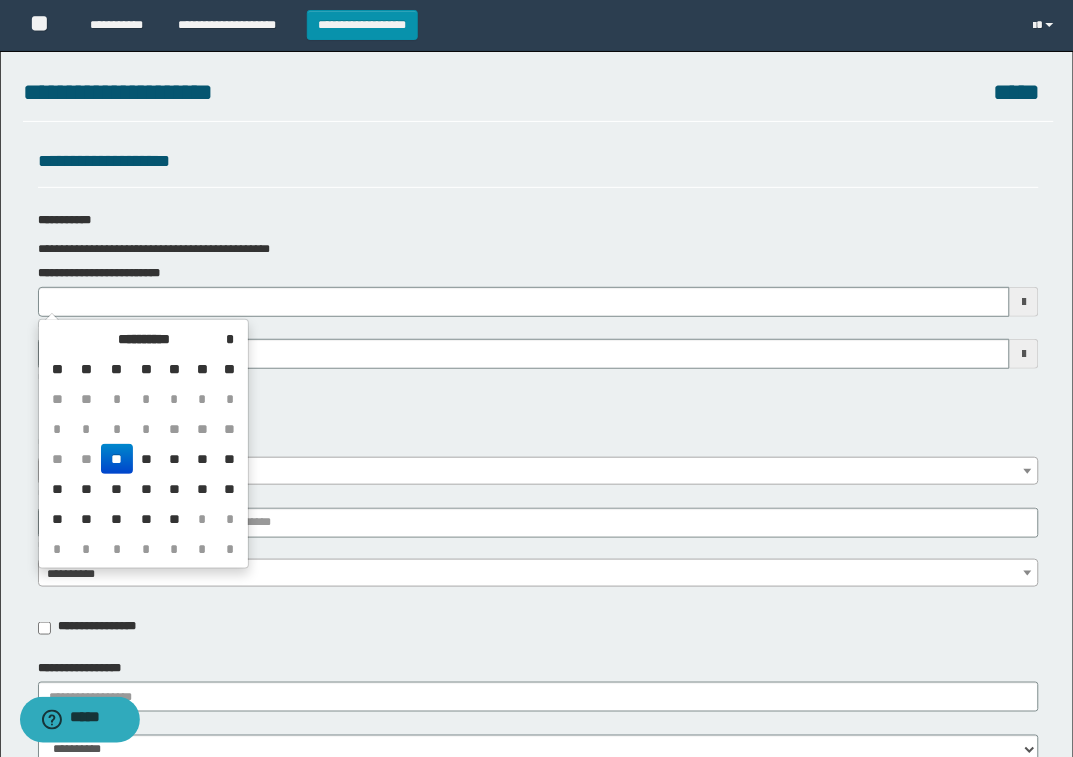 click on "**" at bounding box center [86, 459] 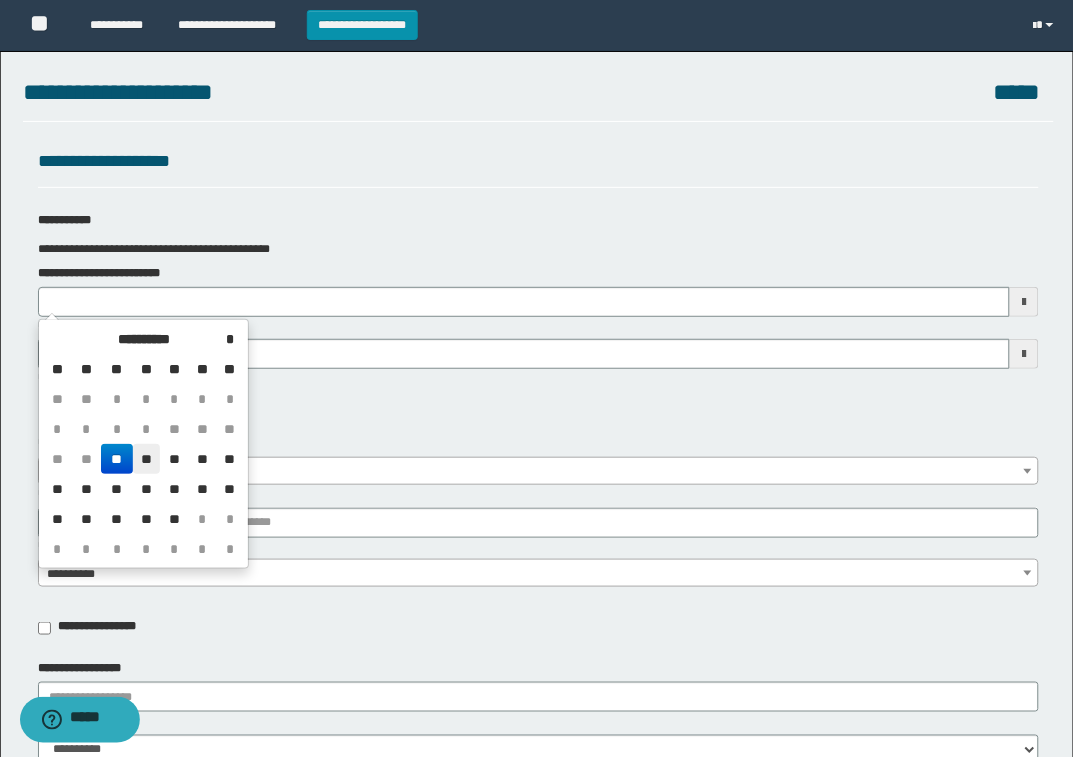 click on "**" at bounding box center [147, 459] 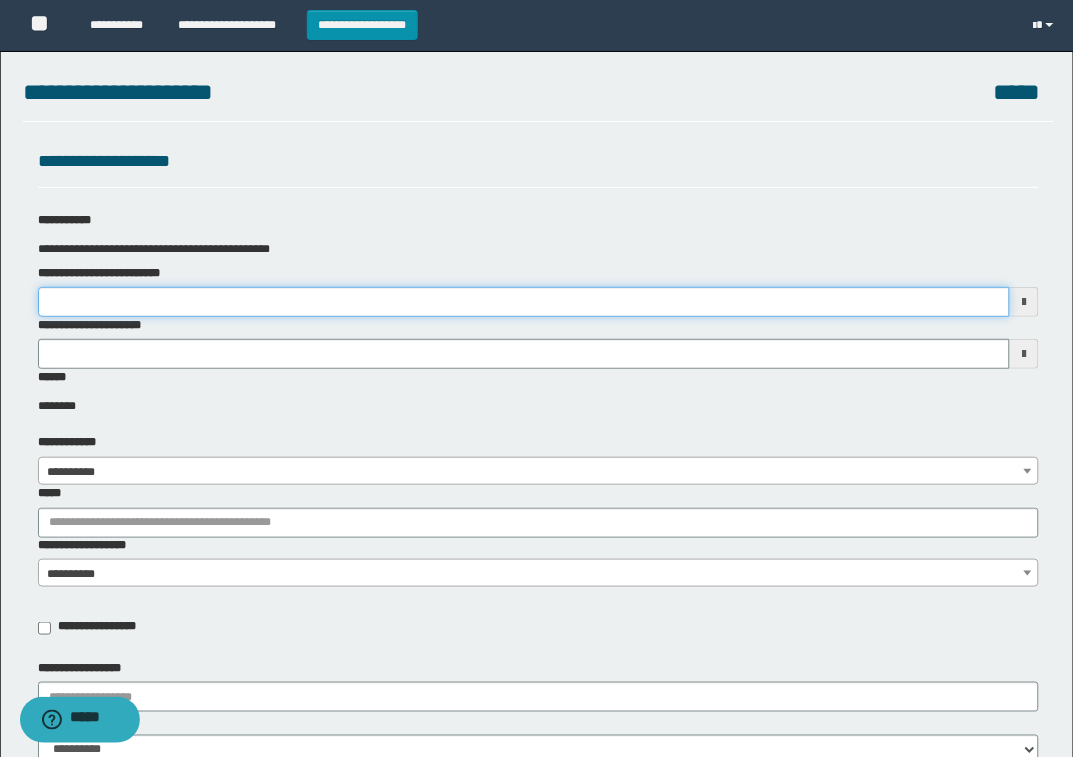click on "**********" at bounding box center (524, 302) 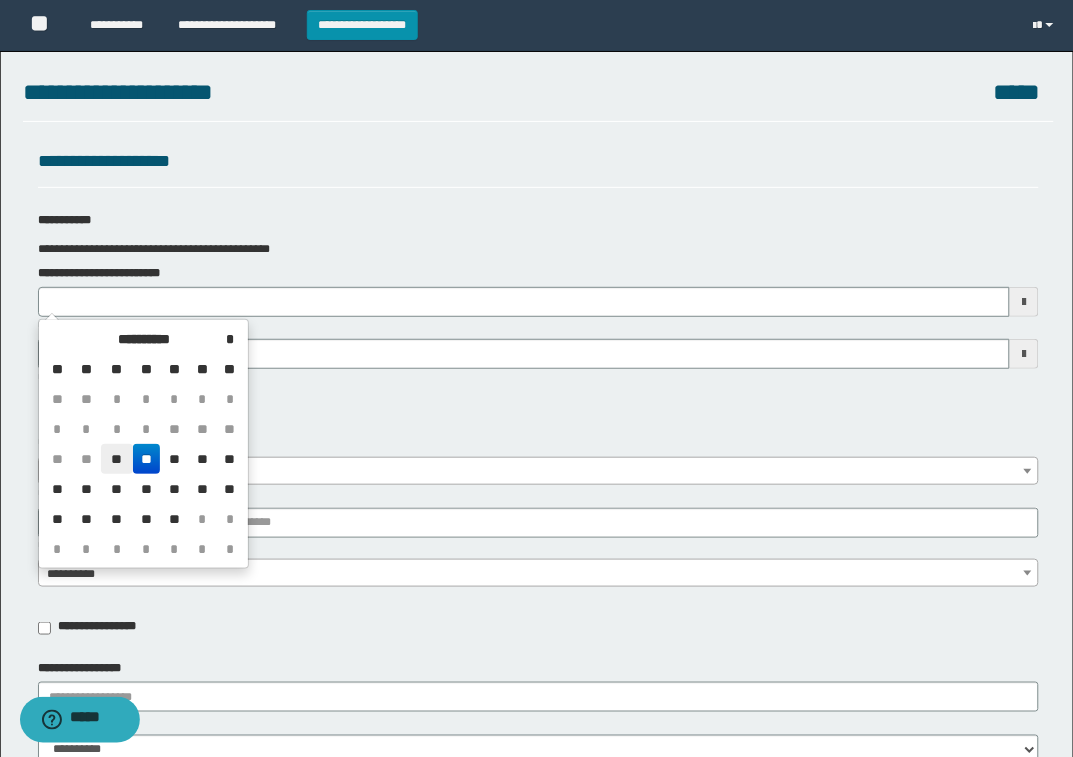 click on "**" at bounding box center [117, 459] 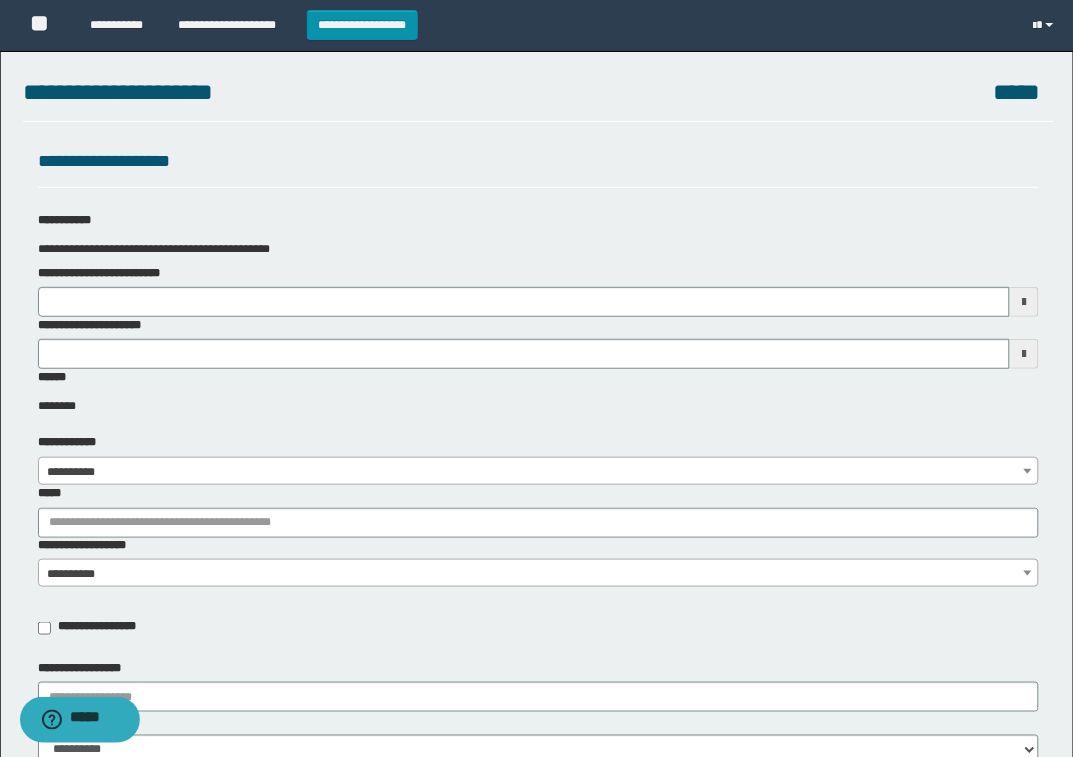 click on "******
********" at bounding box center (539, 395) 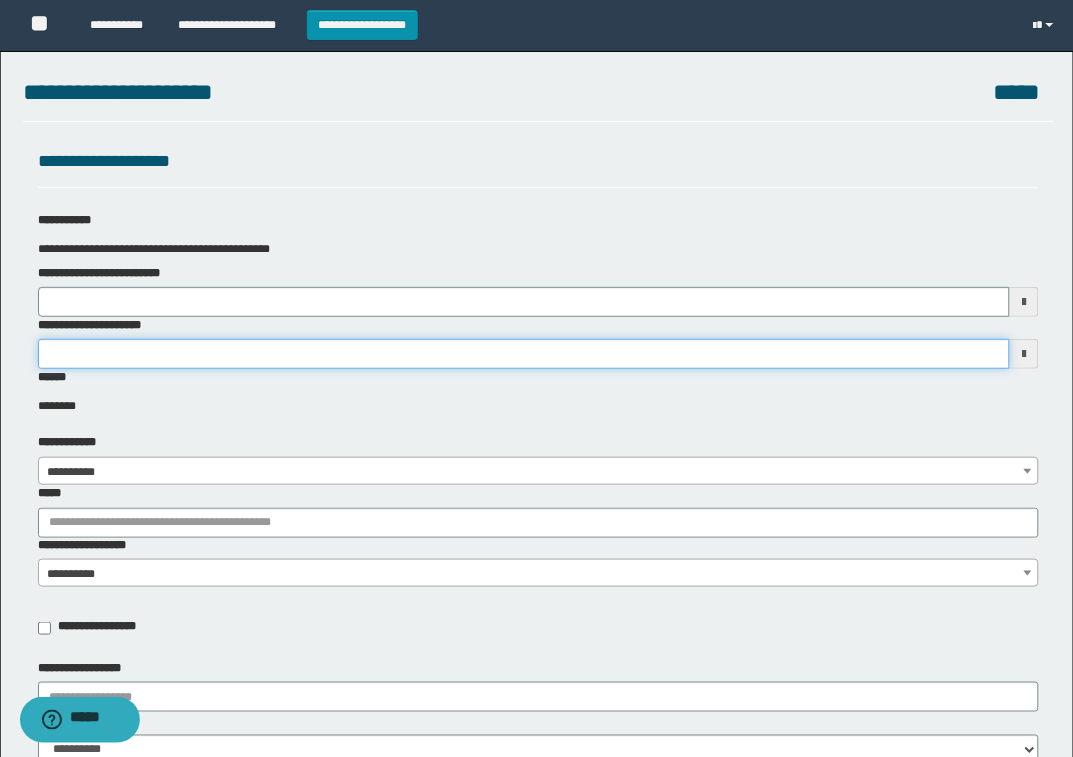 click on "**********" at bounding box center (524, 354) 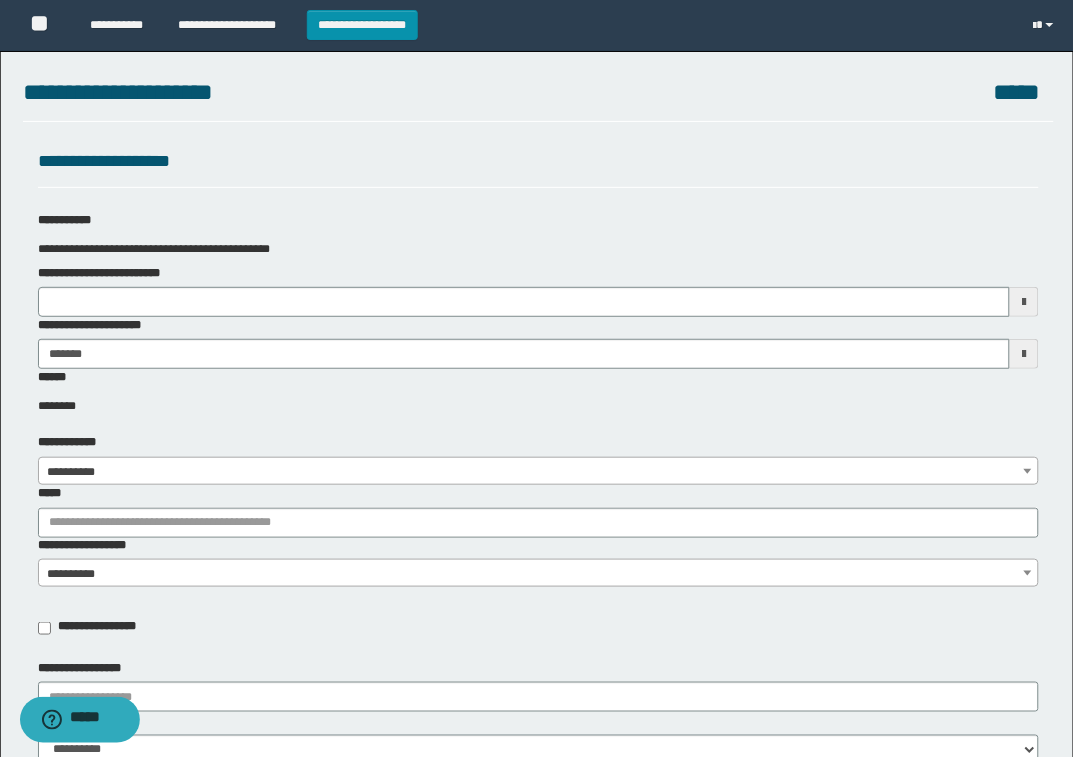 click on "**********" at bounding box center (538, 472) 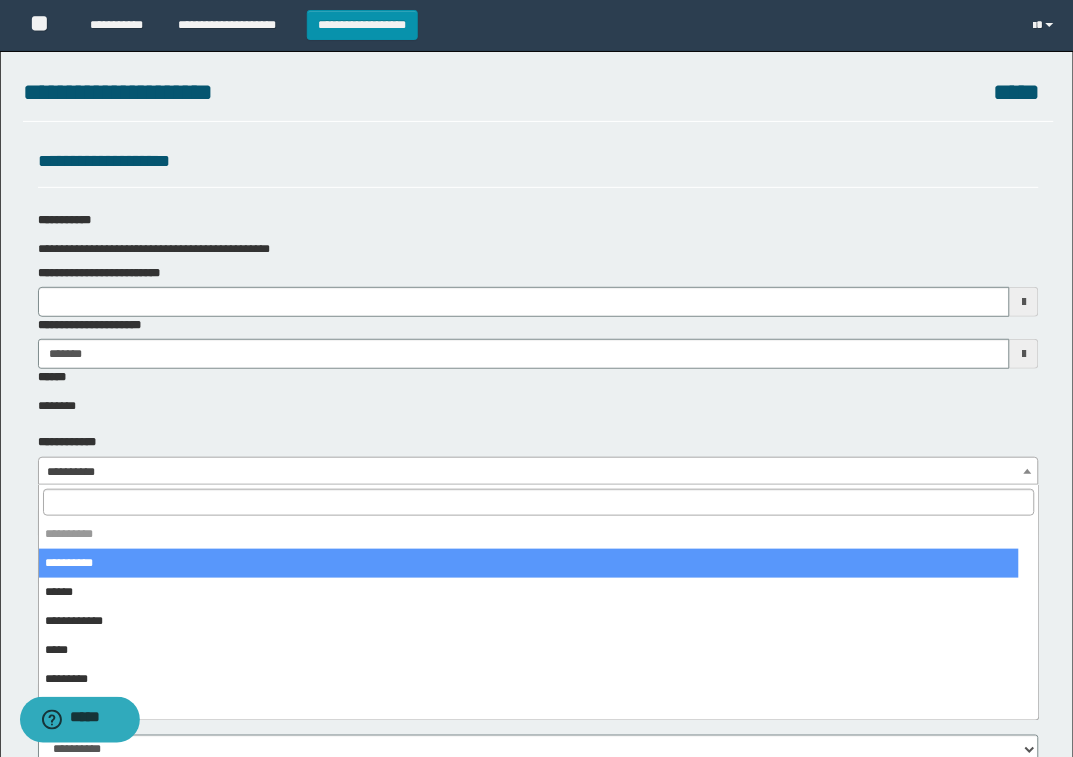 click at bounding box center [539, 502] 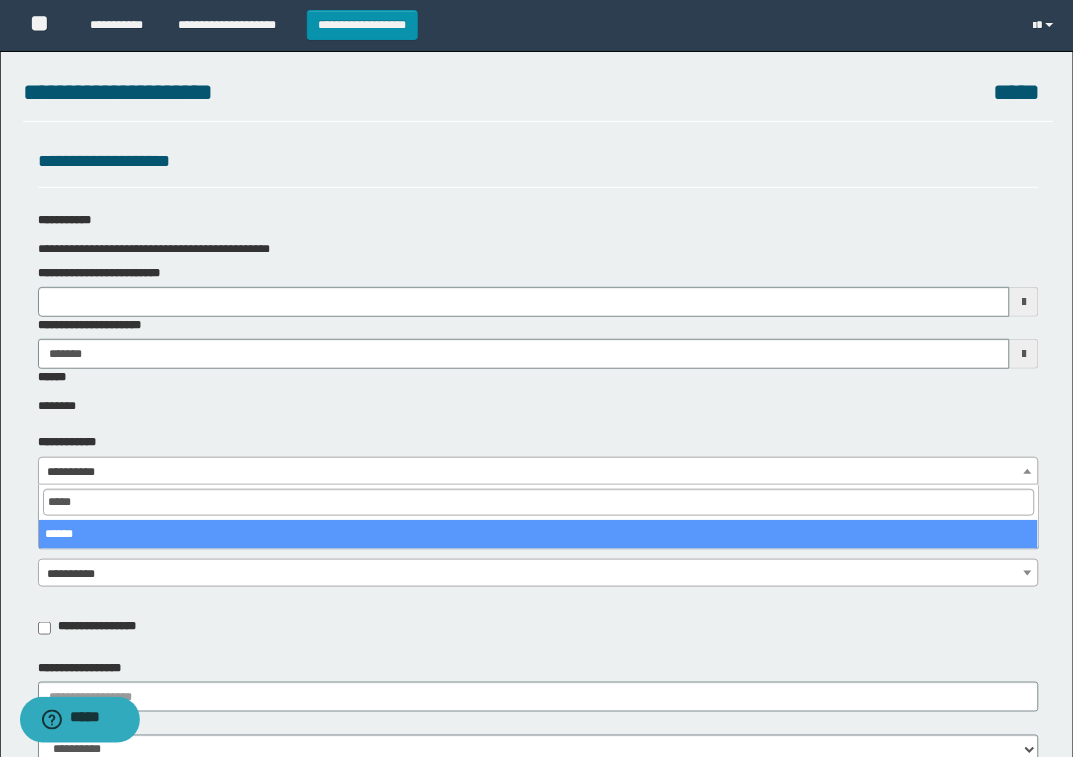type on "*****" 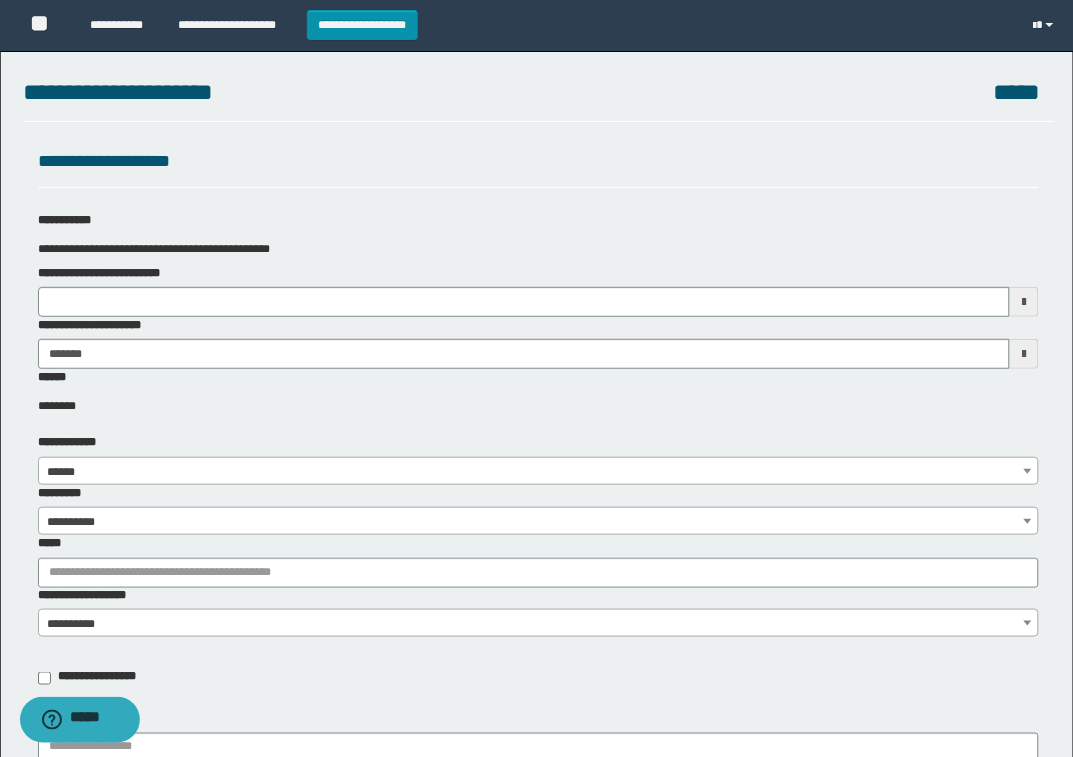 click on "**********" at bounding box center (538, 522) 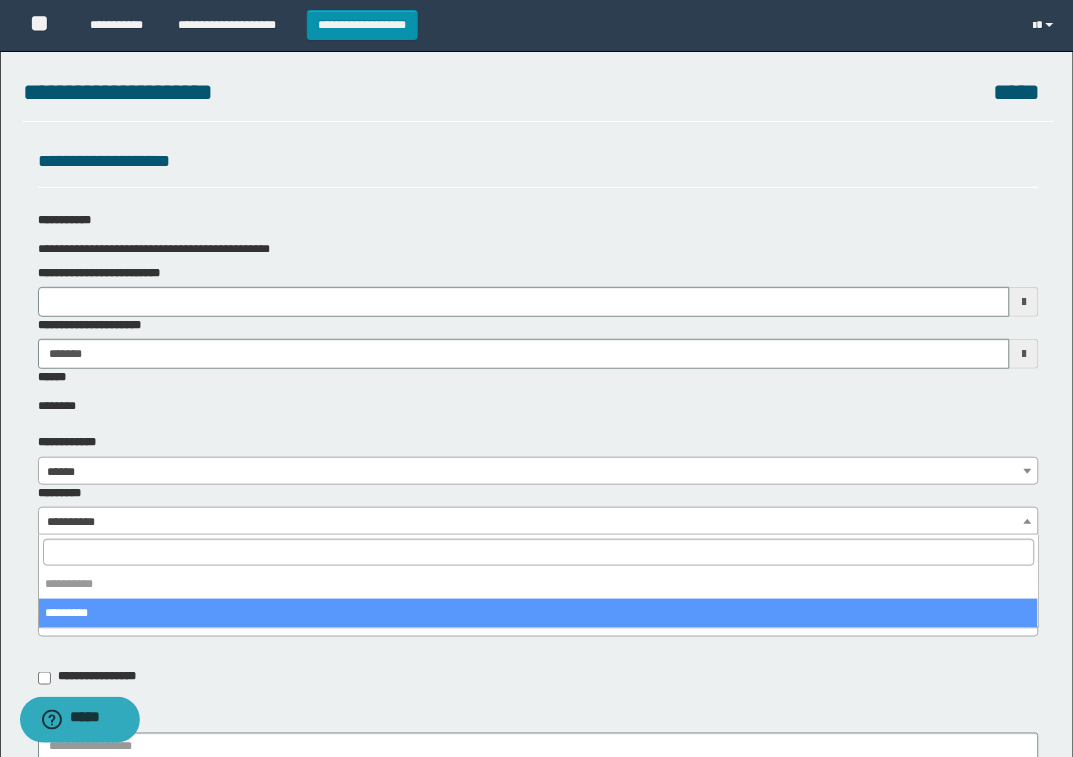 select on "****" 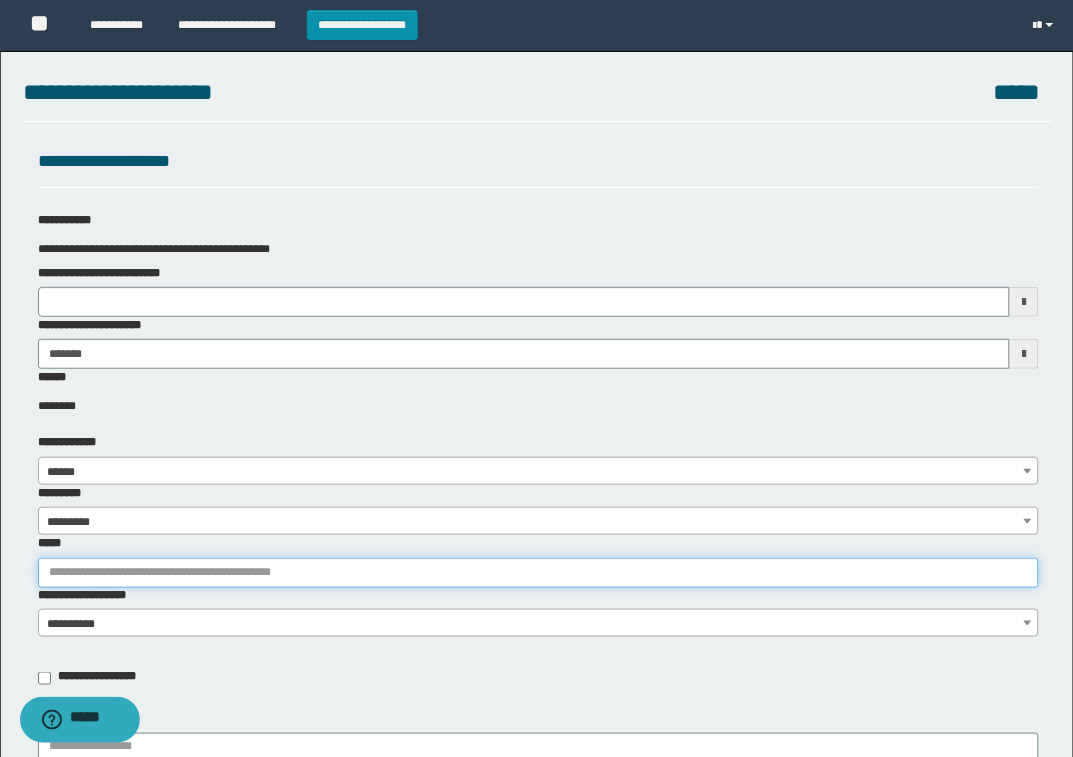 click on "*****" at bounding box center [539, 573] 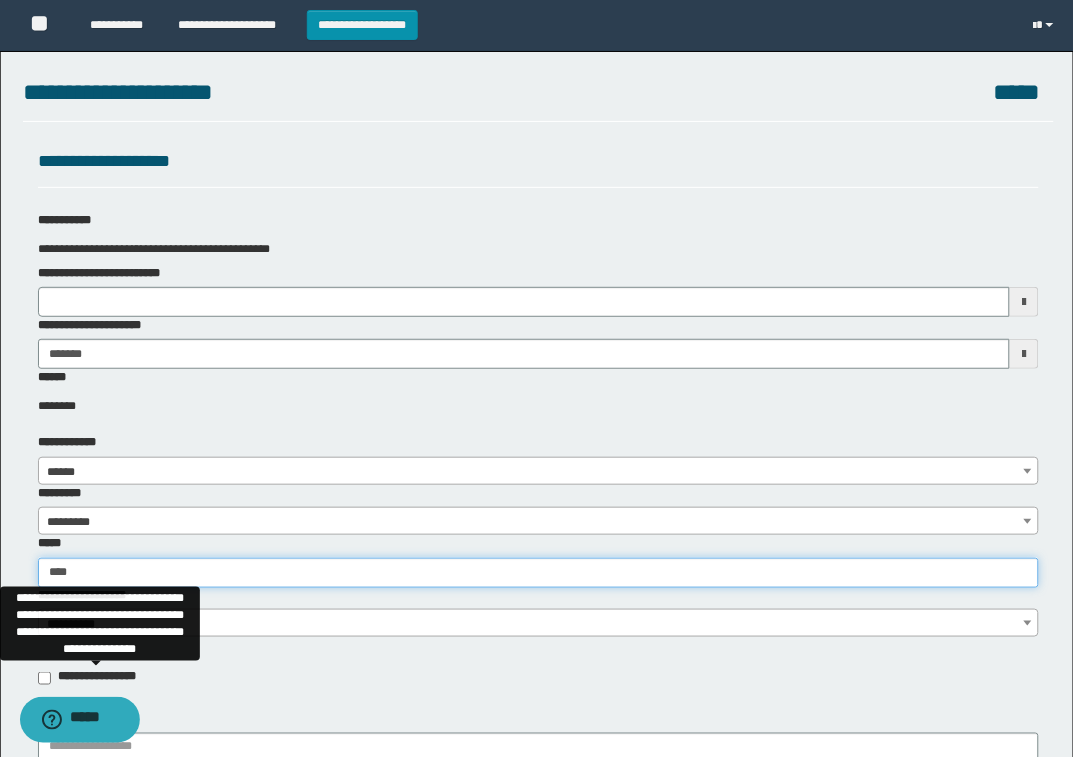 type on "*****" 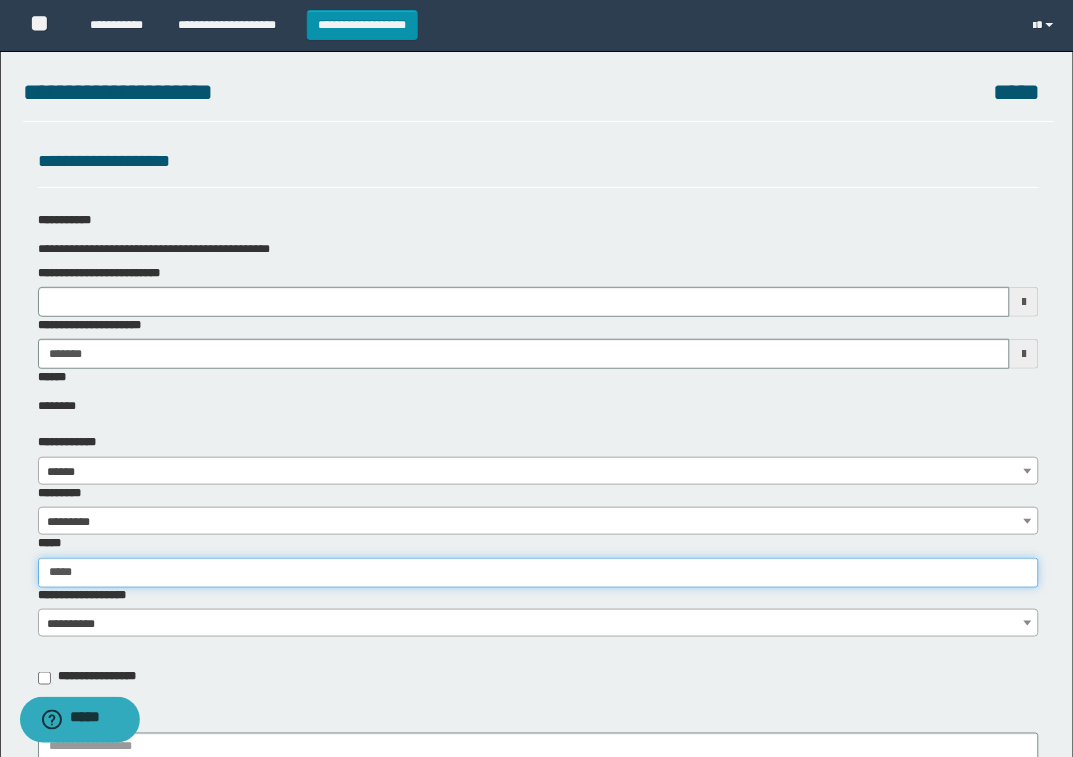 type on "*****" 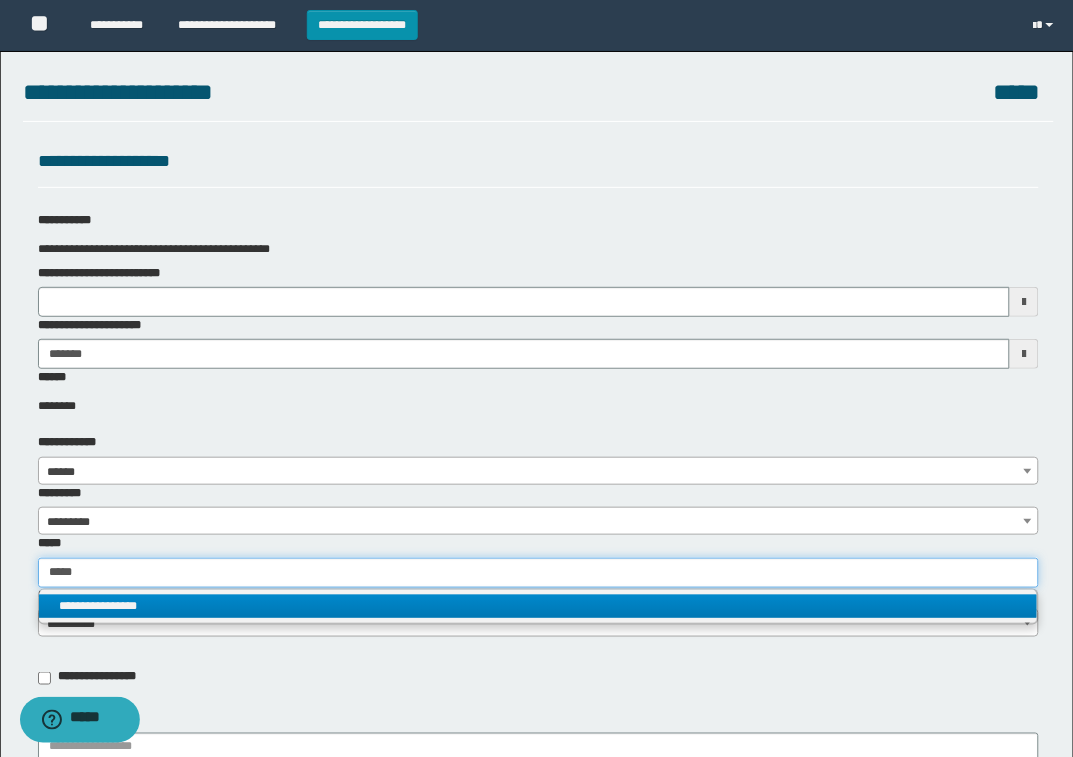 type on "*****" 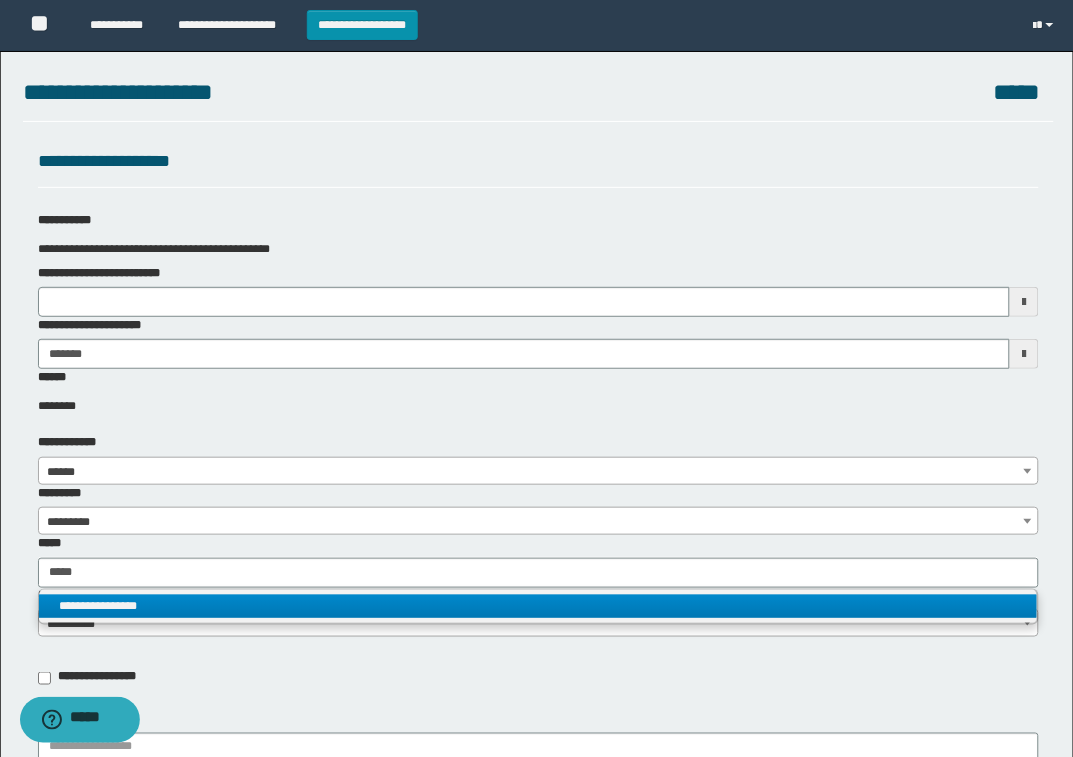type 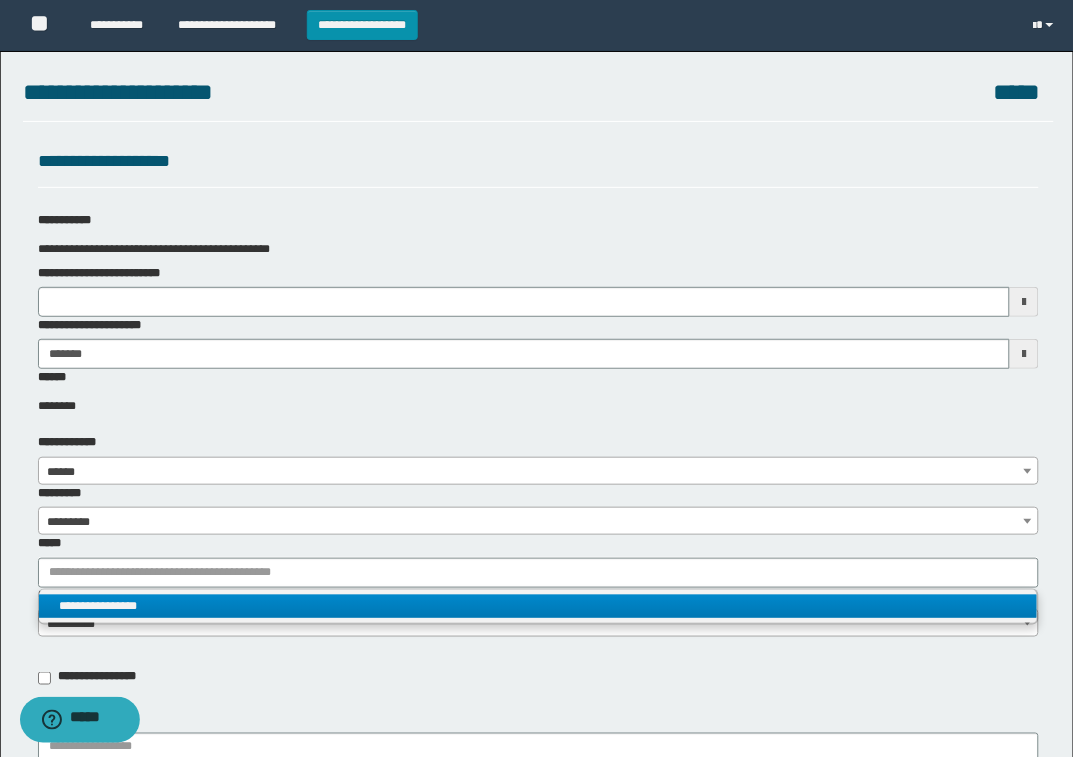 click on "**********" at bounding box center (538, 606) 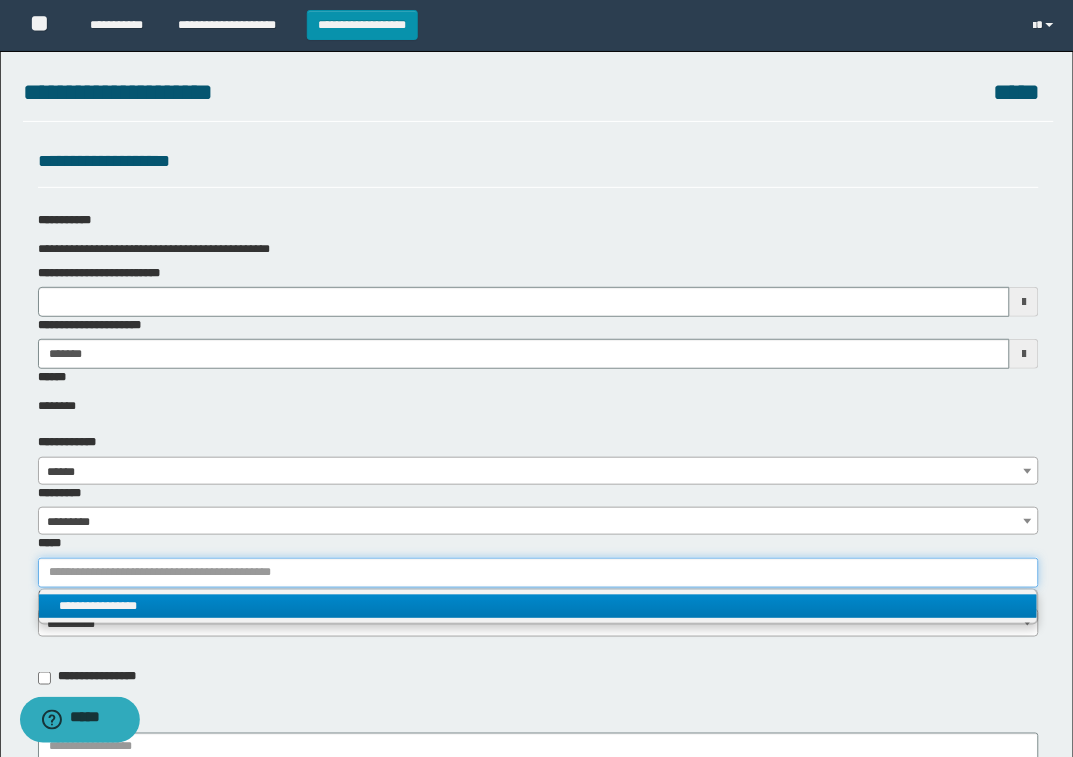 type 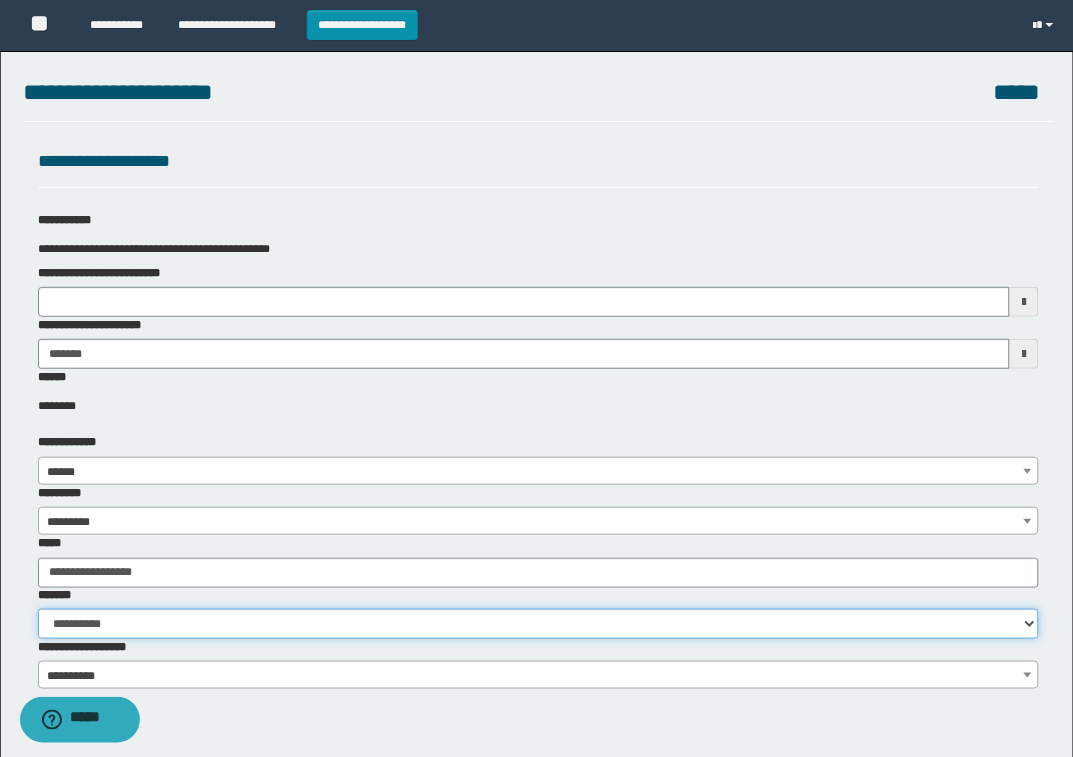 click on "**********" at bounding box center [539, 624] 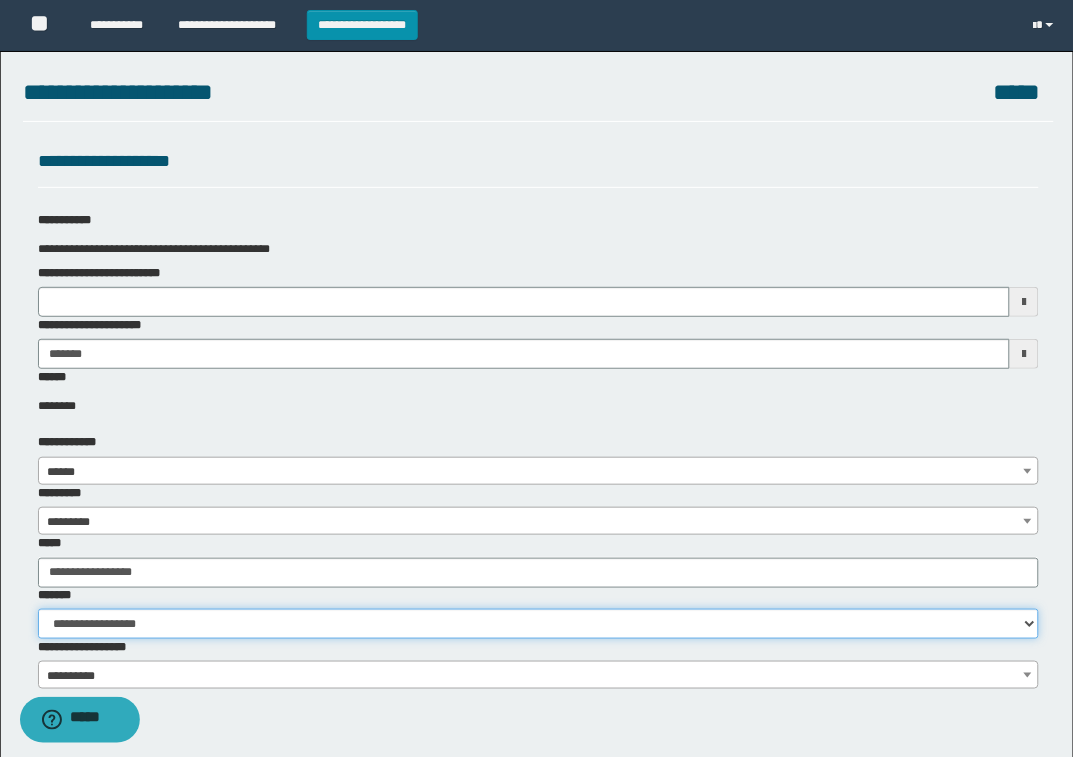 click on "**********" at bounding box center (539, 624) 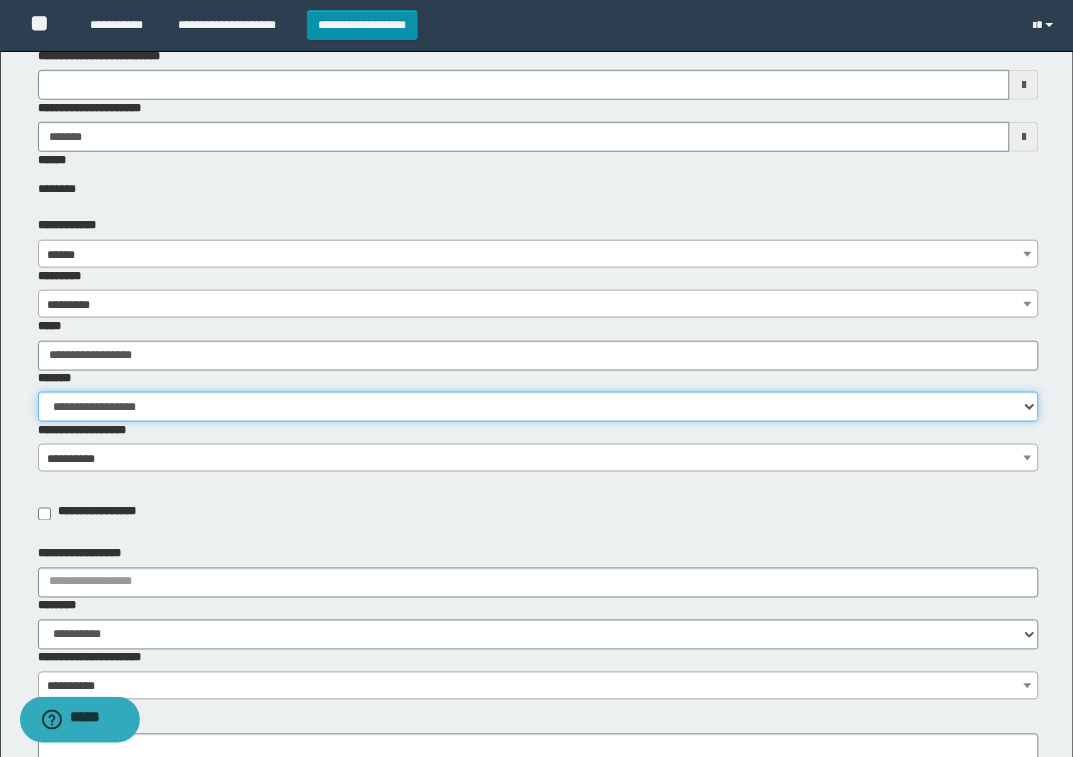 scroll, scrollTop: 250, scrollLeft: 0, axis: vertical 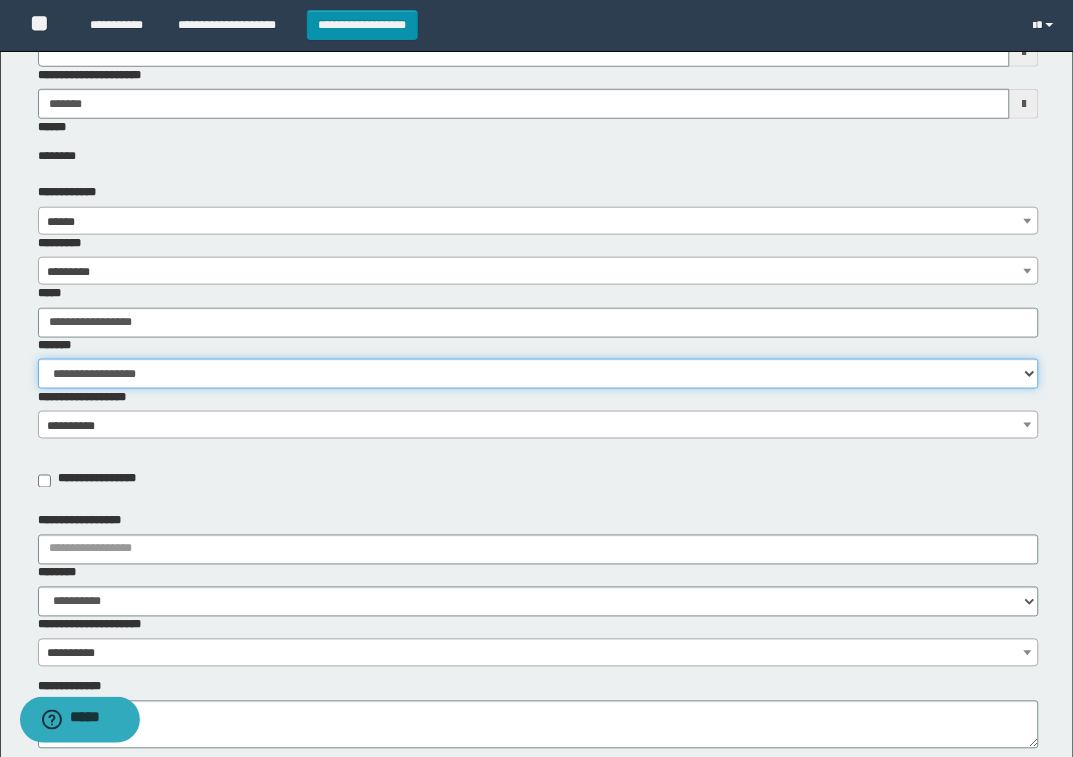 click on "**********" at bounding box center (539, 374) 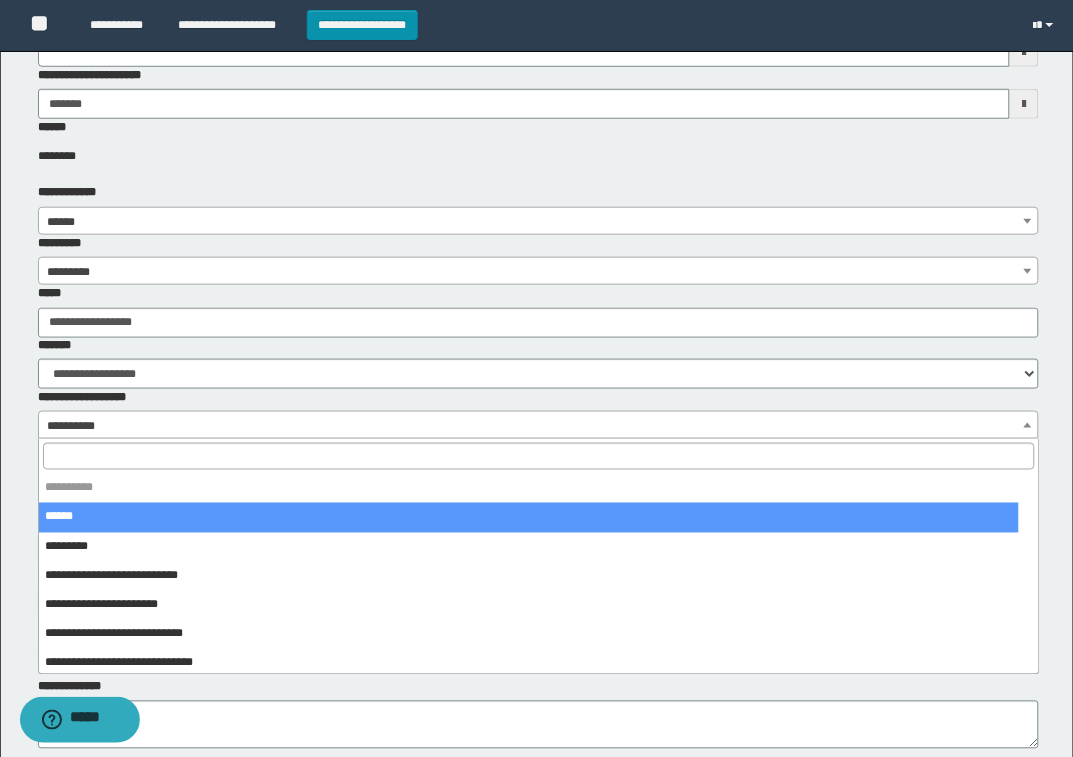 click on "**********" at bounding box center [538, 426] 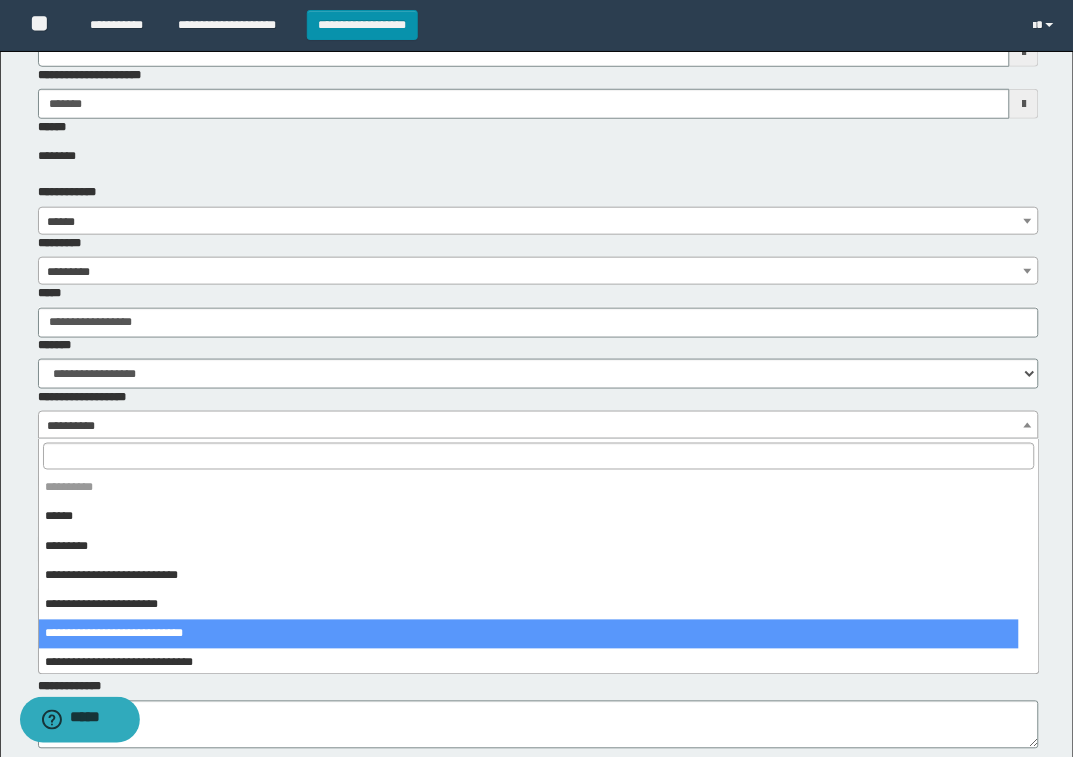 select on "***" 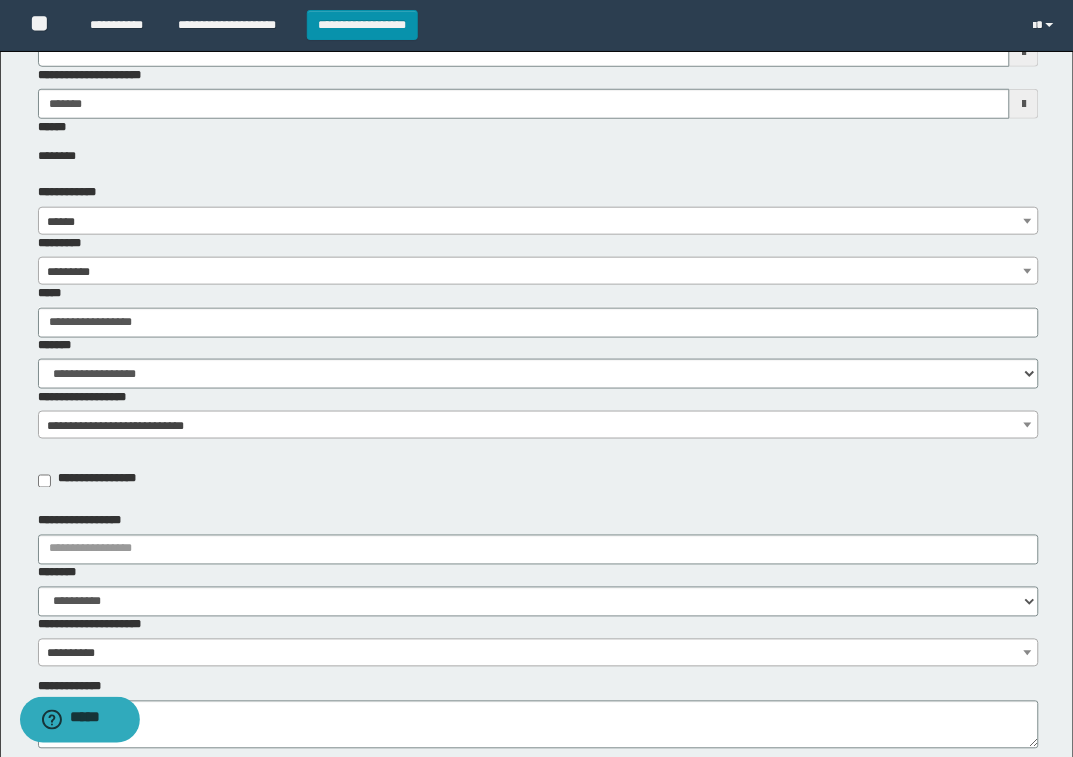 scroll, scrollTop: 375, scrollLeft: 0, axis: vertical 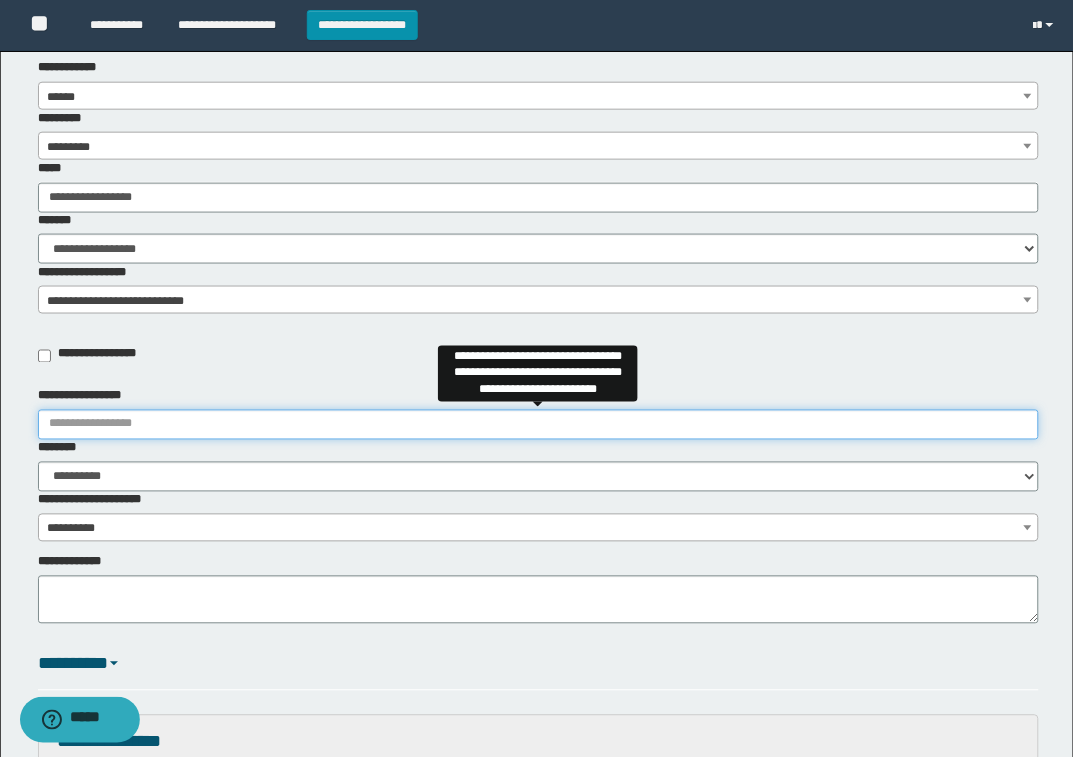 drag, startPoint x: 140, startPoint y: 418, endPoint x: 157, endPoint y: 436, distance: 24.758837 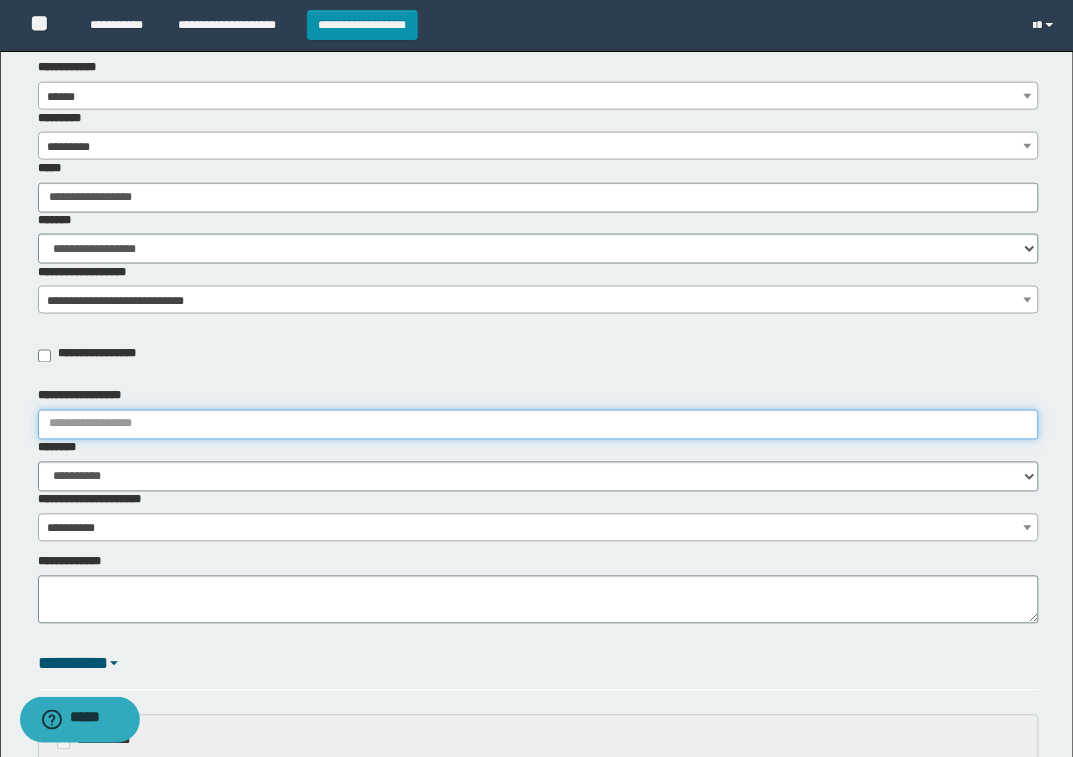 type on "**********" 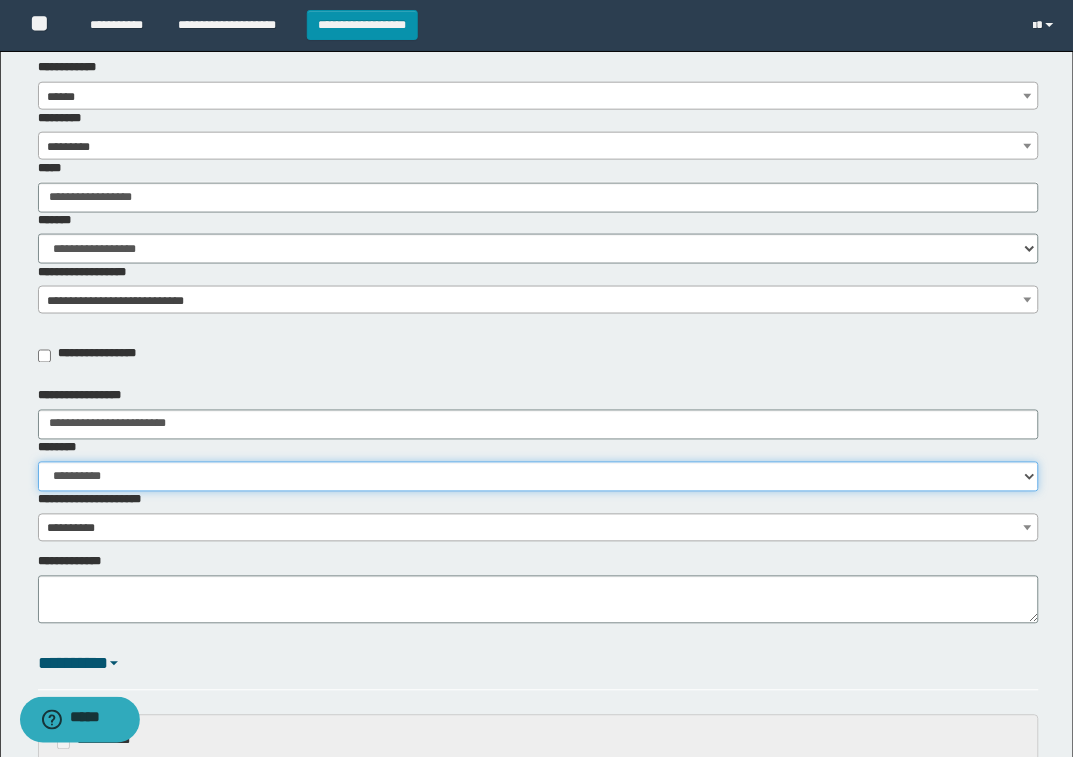 click on "**********" at bounding box center [539, 477] 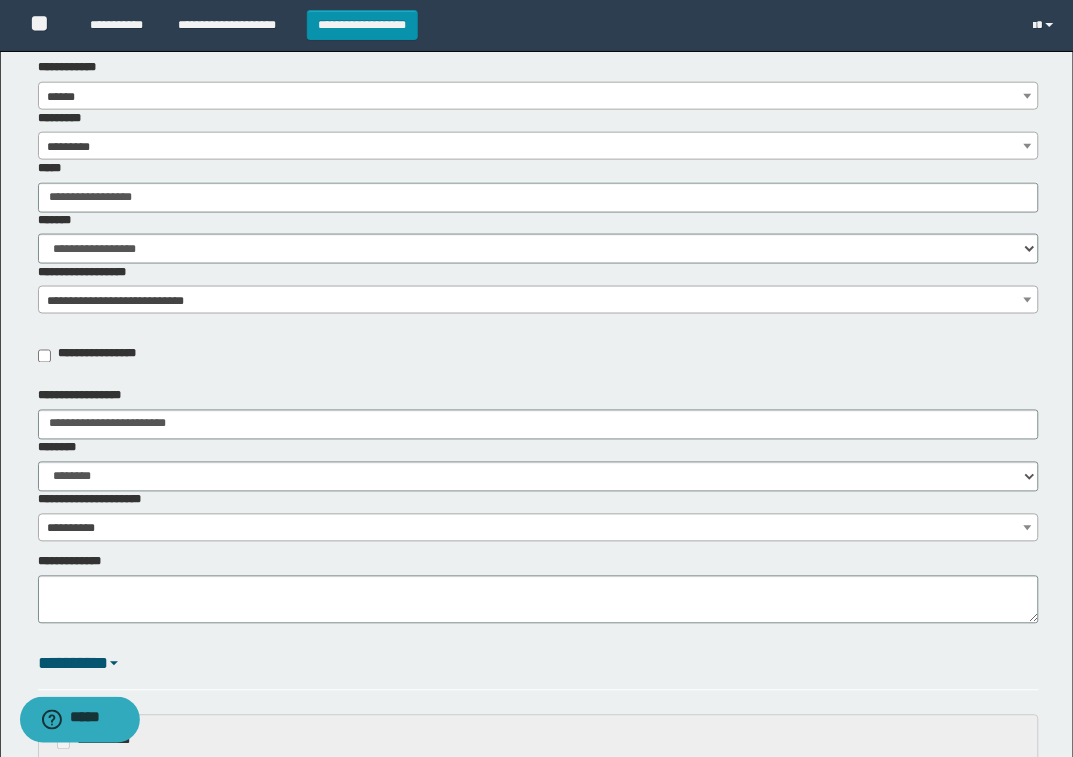 click on "**********" at bounding box center (538, 529) 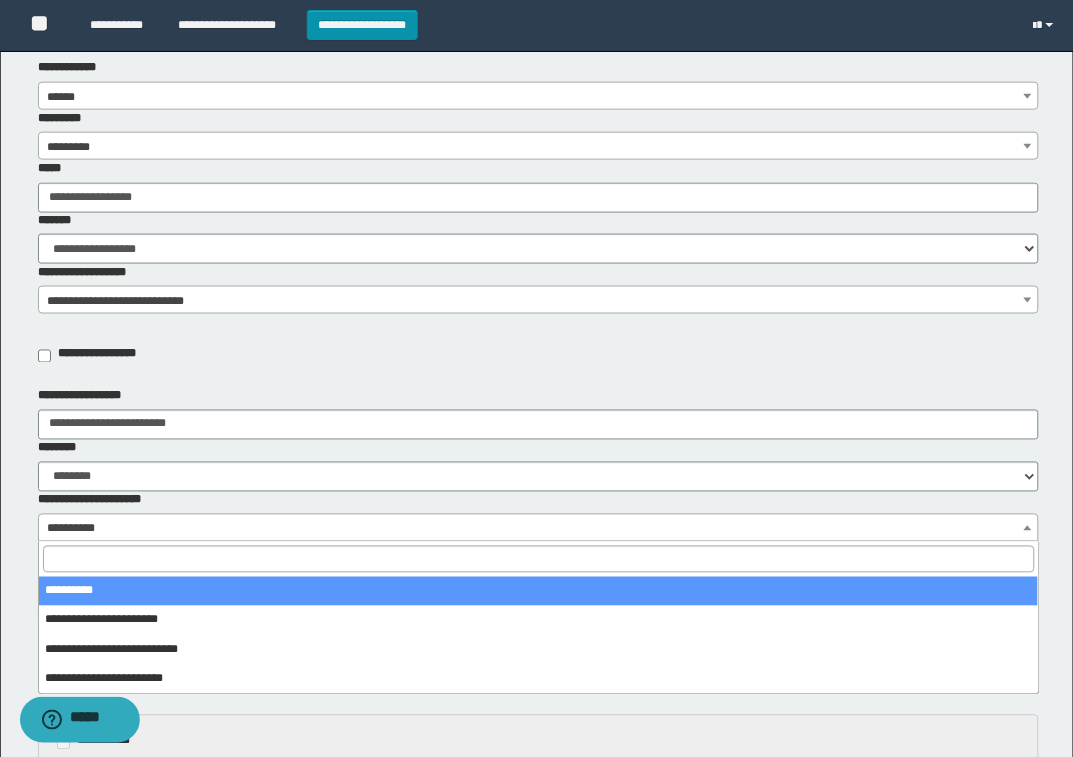 drag, startPoint x: 256, startPoint y: 550, endPoint x: 237, endPoint y: 582, distance: 37.215588 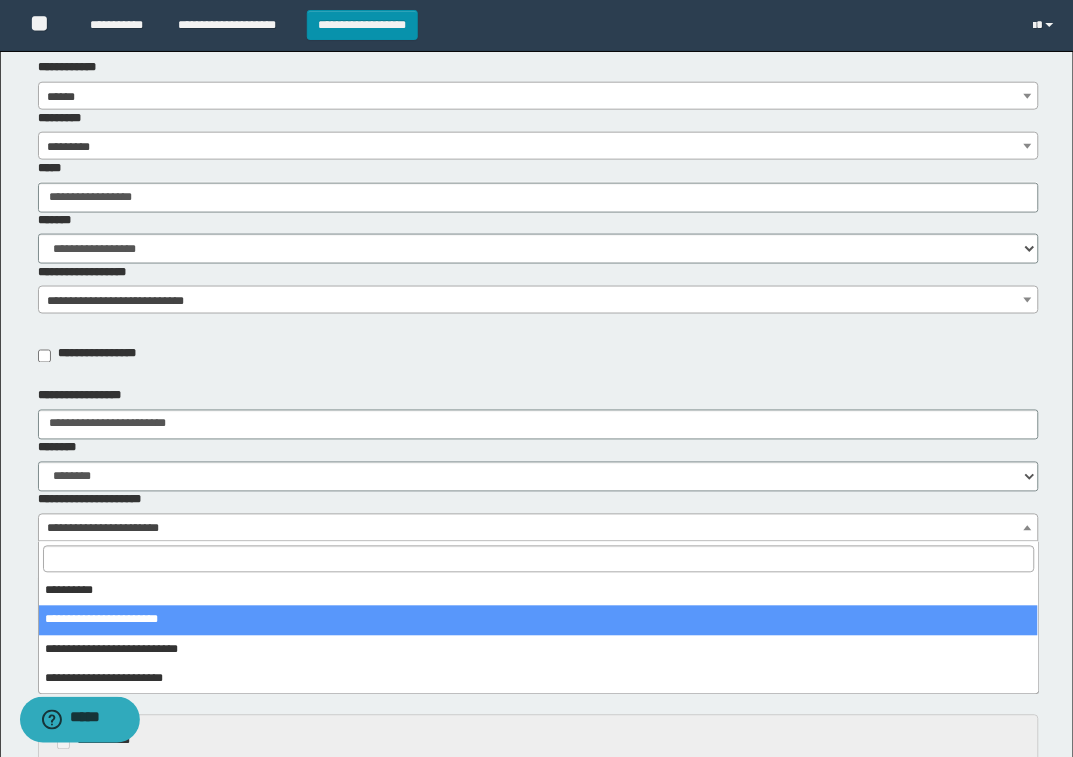 click on "**********" at bounding box center [538, 529] 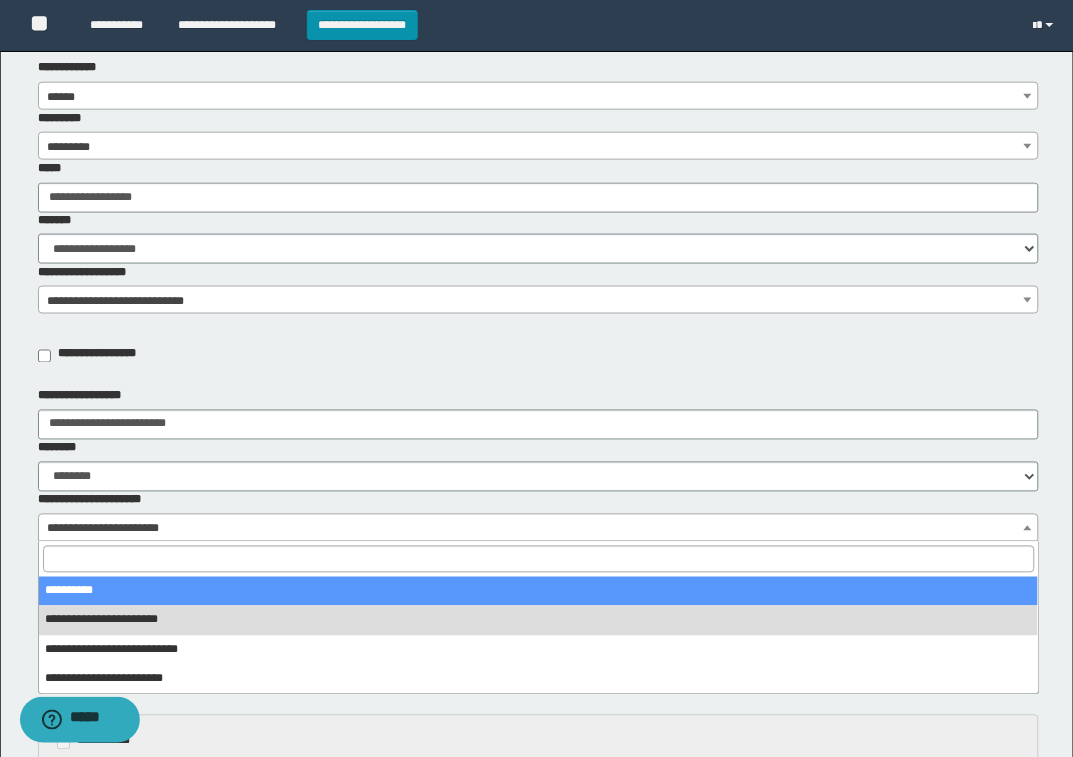 select on "*" 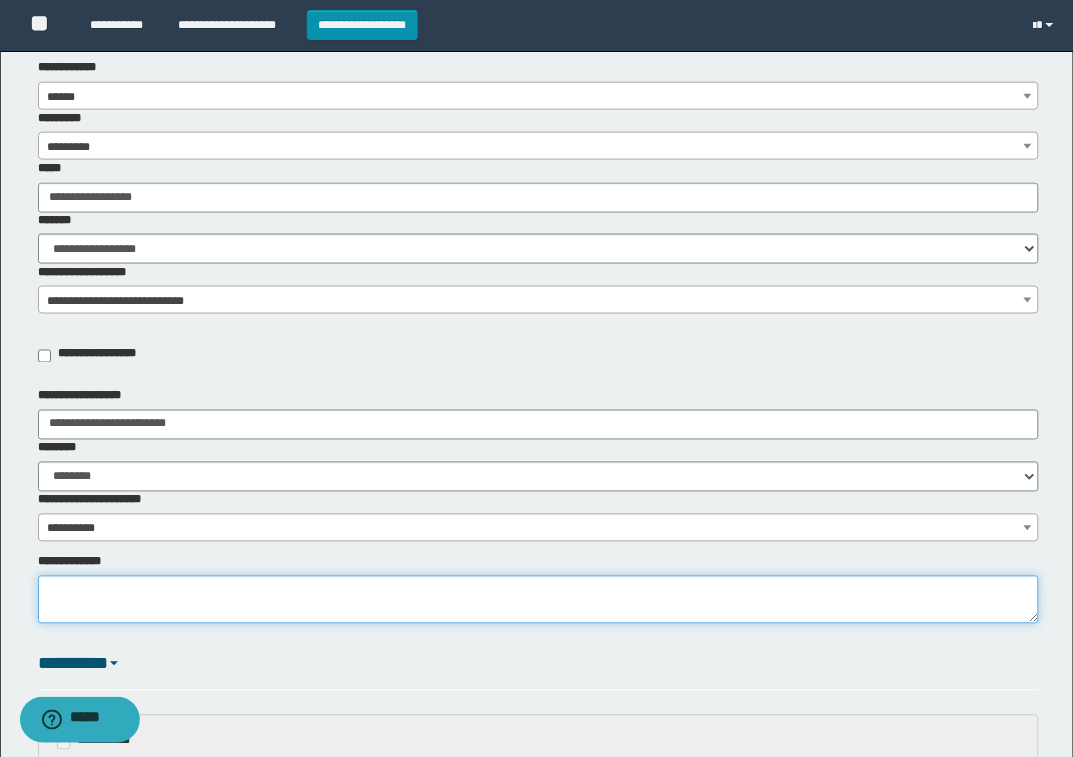 click on "**********" at bounding box center (539, 600) 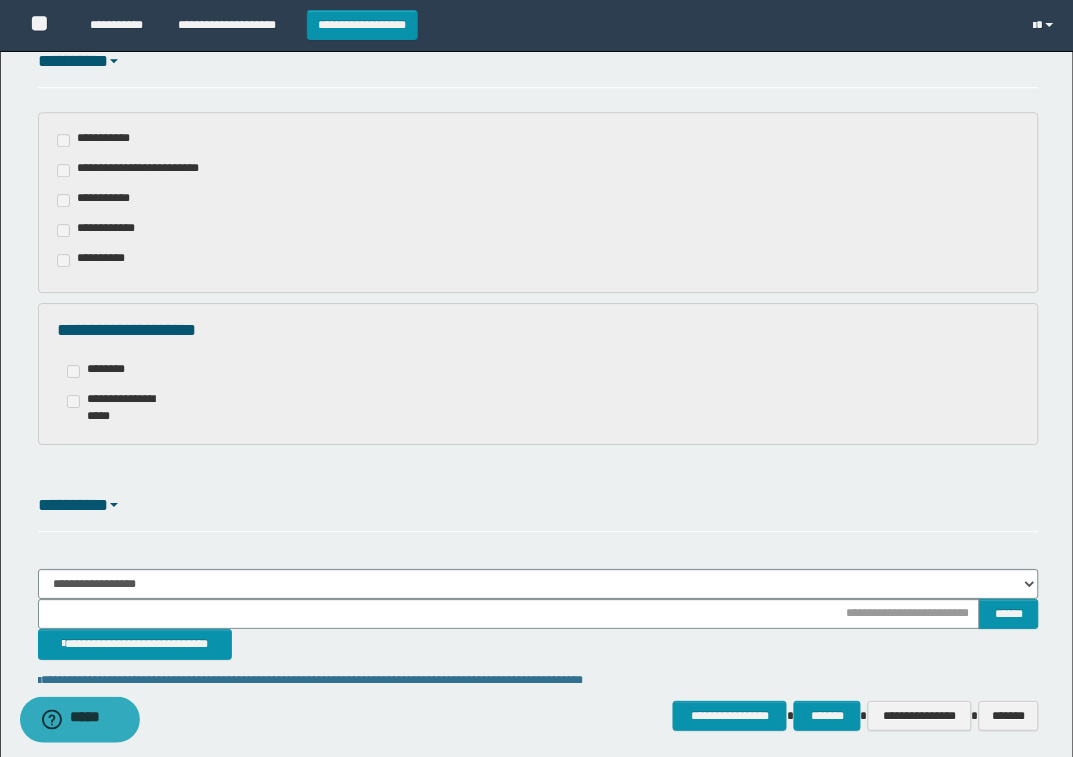scroll, scrollTop: 1057, scrollLeft: 0, axis: vertical 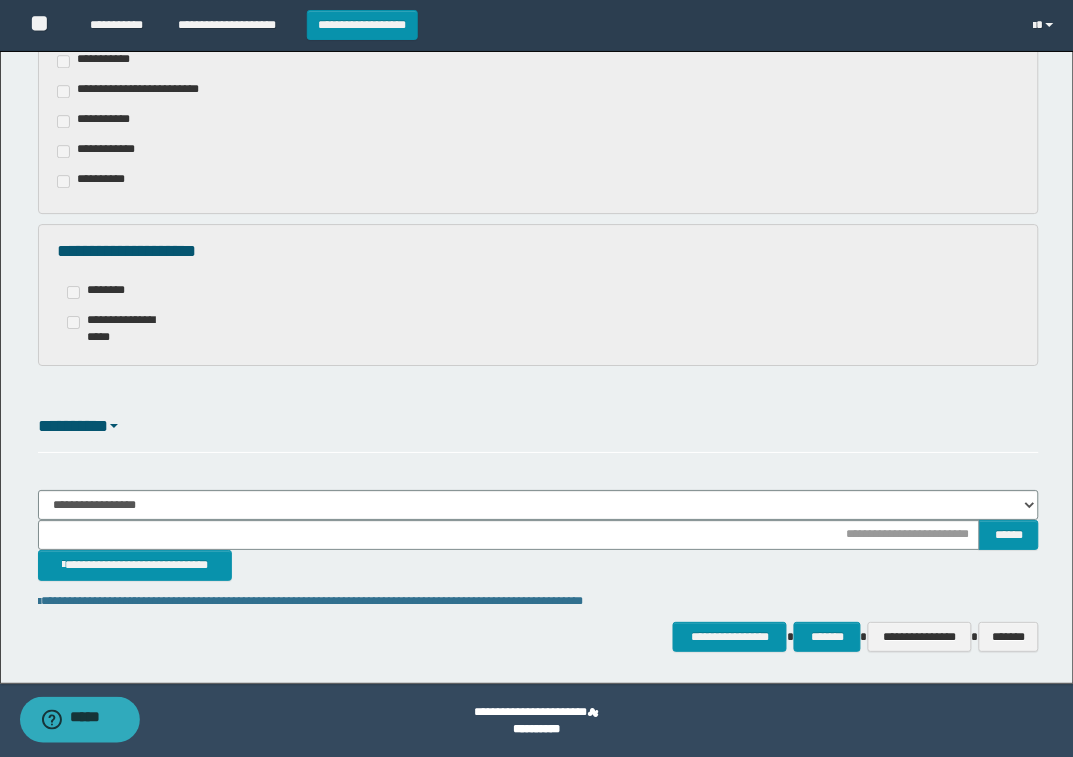 type on "**********" 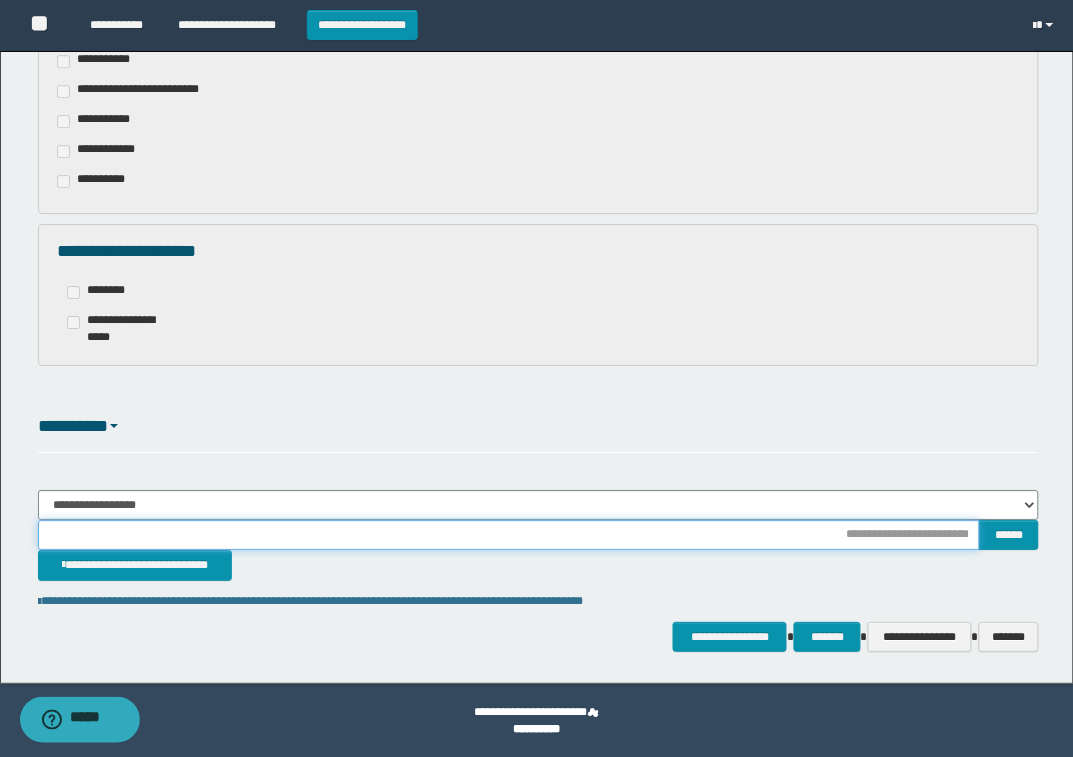drag, startPoint x: 938, startPoint y: 530, endPoint x: 947, endPoint y: 551, distance: 22.847319 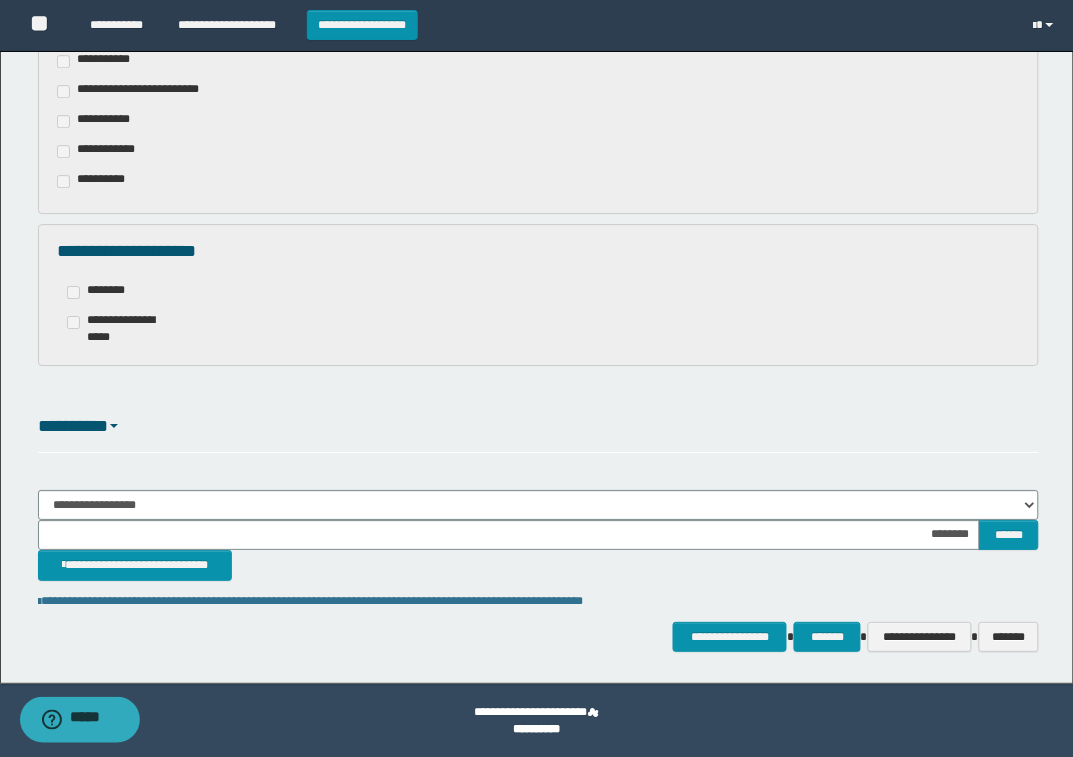 click on "**********" at bounding box center (539, 565) 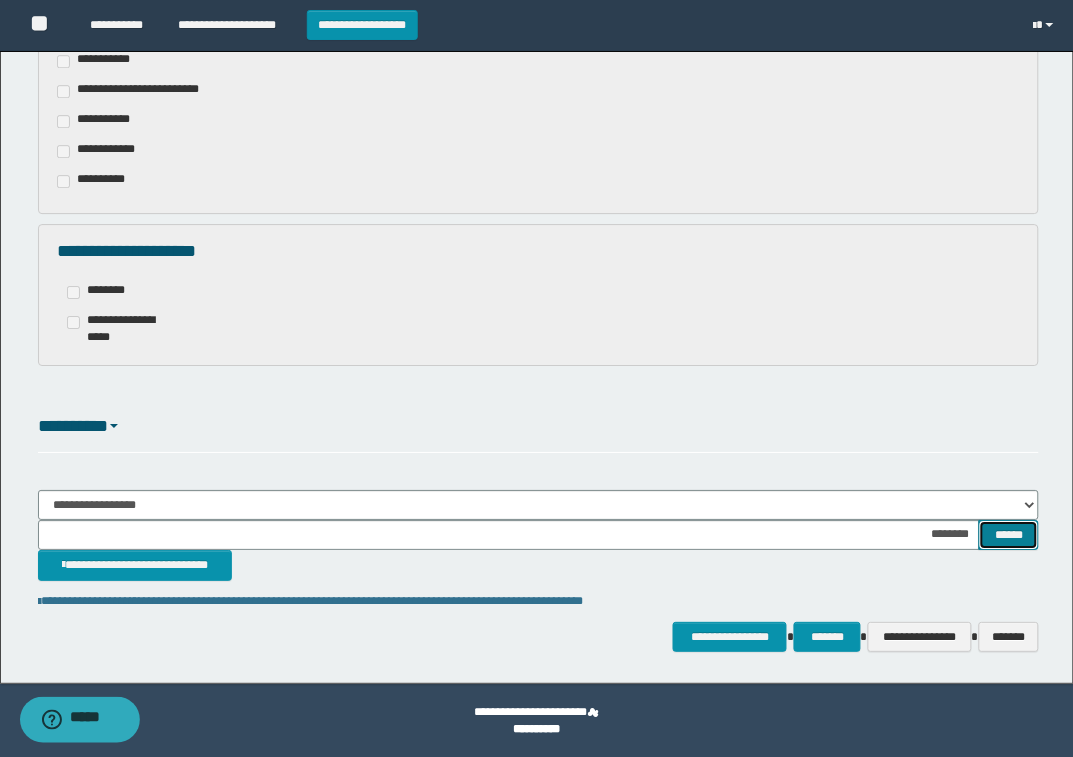click on "******" at bounding box center [1009, 535] 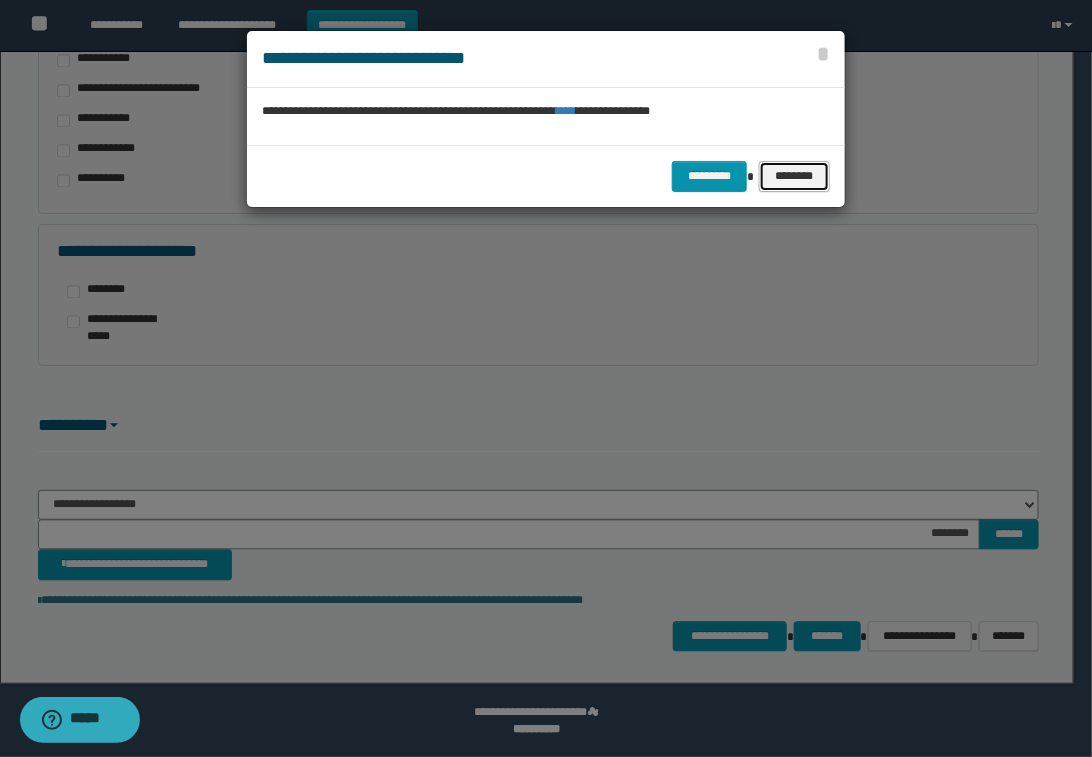 click on "********" at bounding box center [794, 176] 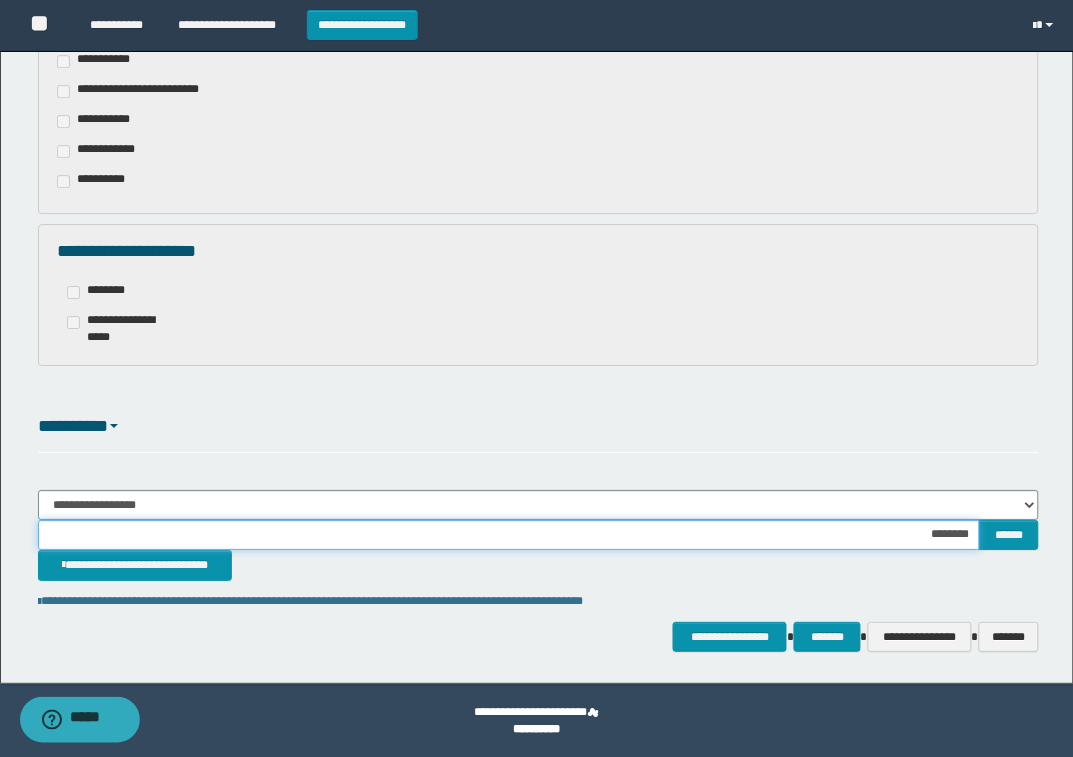 drag, startPoint x: 878, startPoint y: 528, endPoint x: 1080, endPoint y: 551, distance: 203.30519 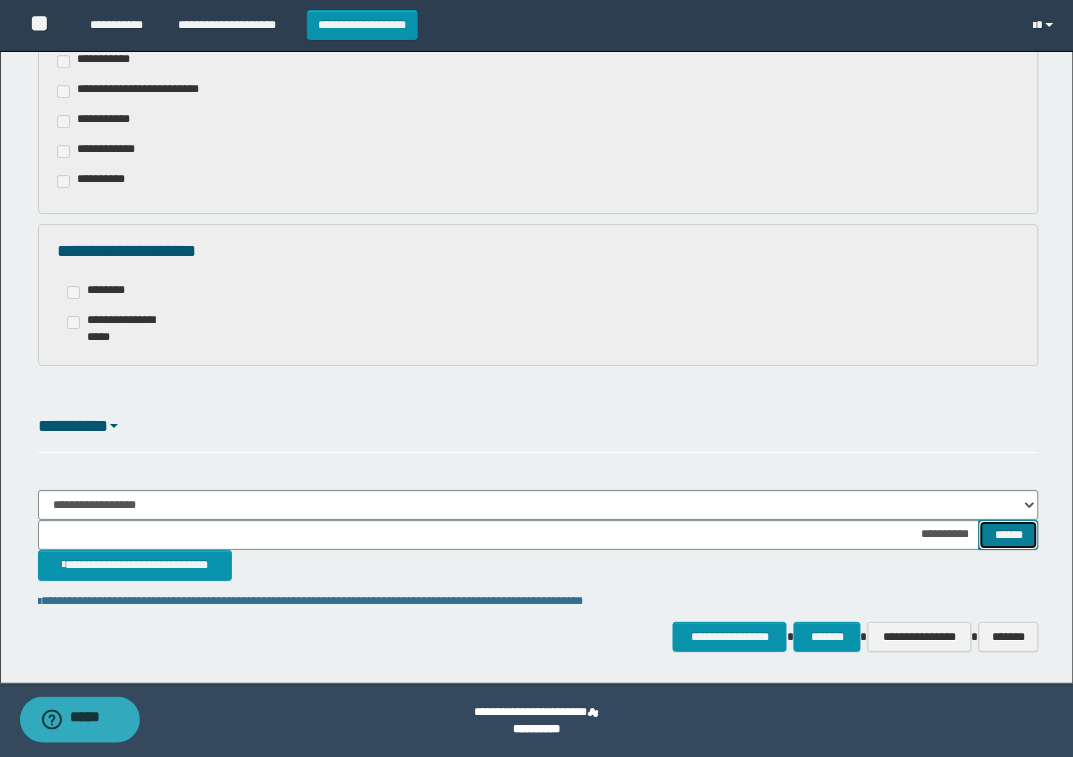 click on "******" at bounding box center [1009, 535] 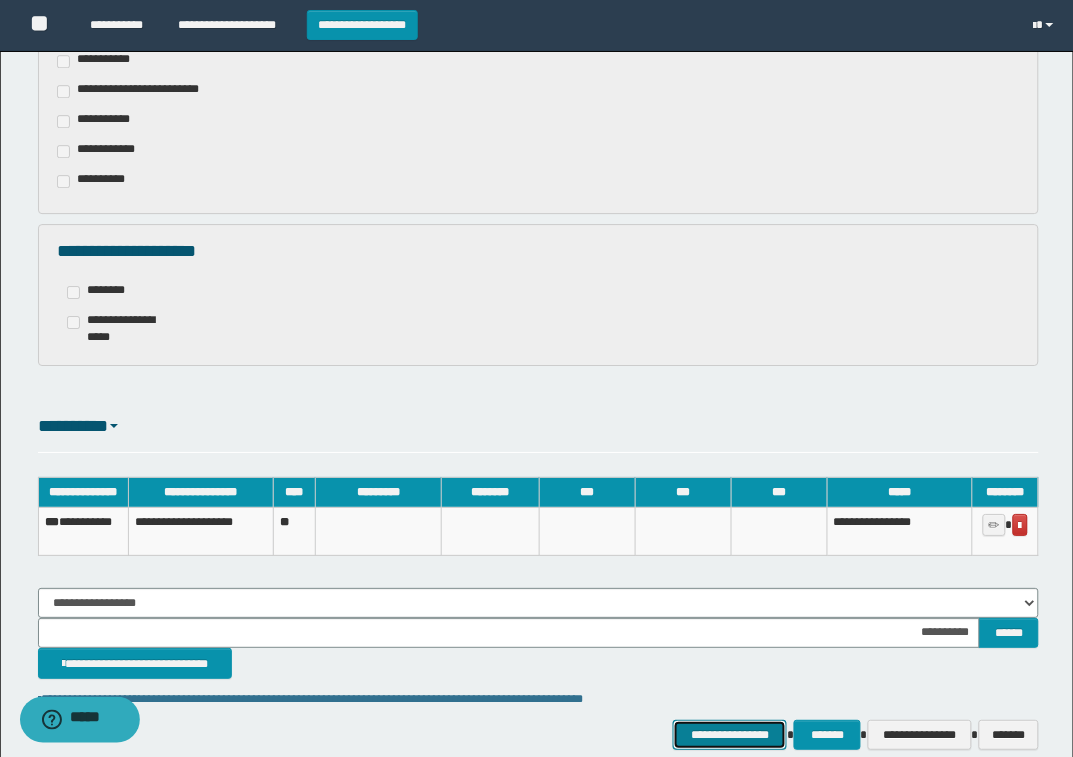 click on "**********" at bounding box center (730, 735) 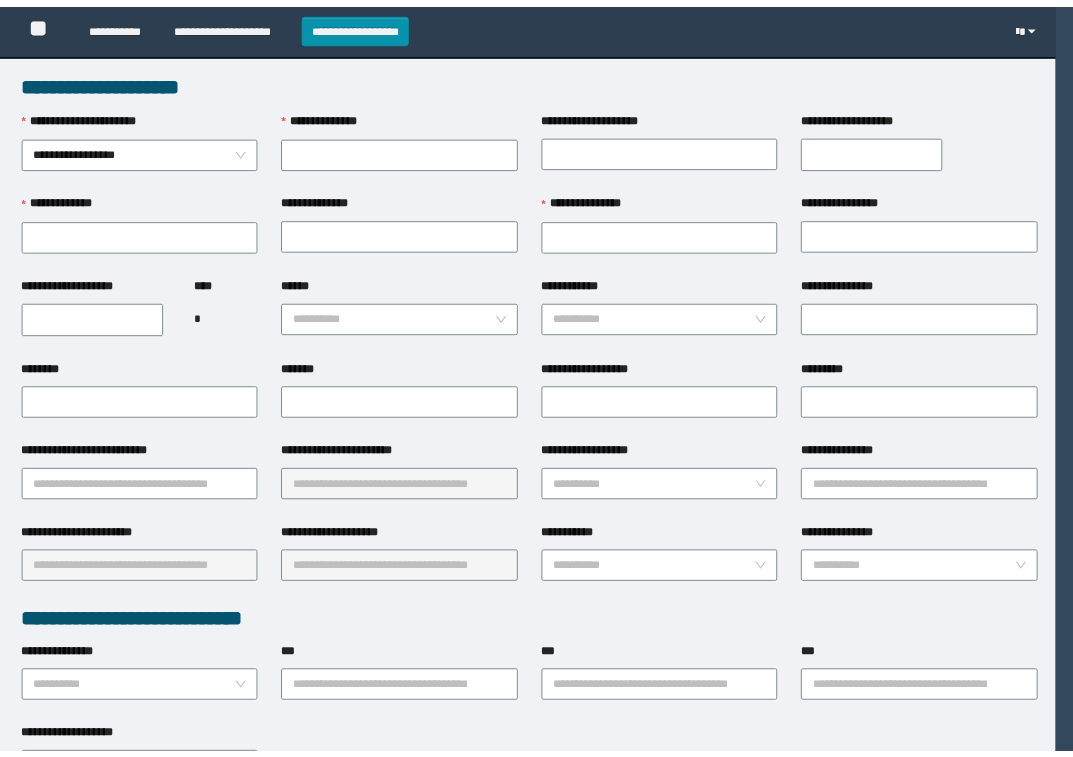 scroll, scrollTop: 0, scrollLeft: 0, axis: both 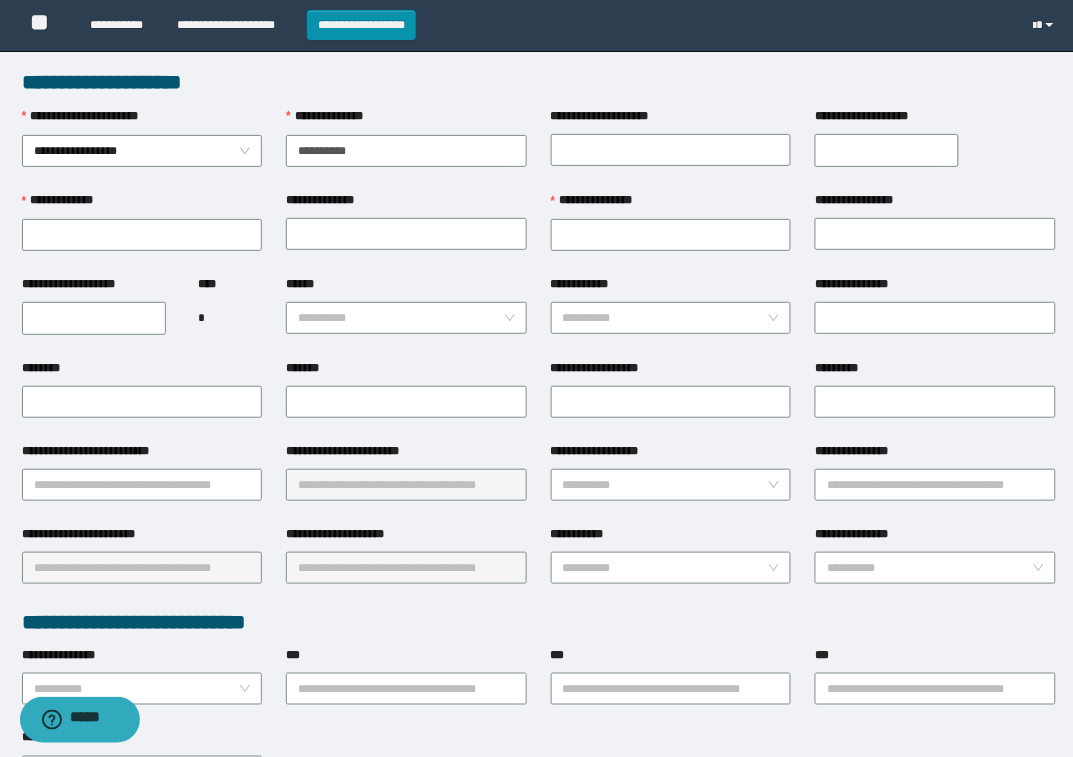 type on "**********" 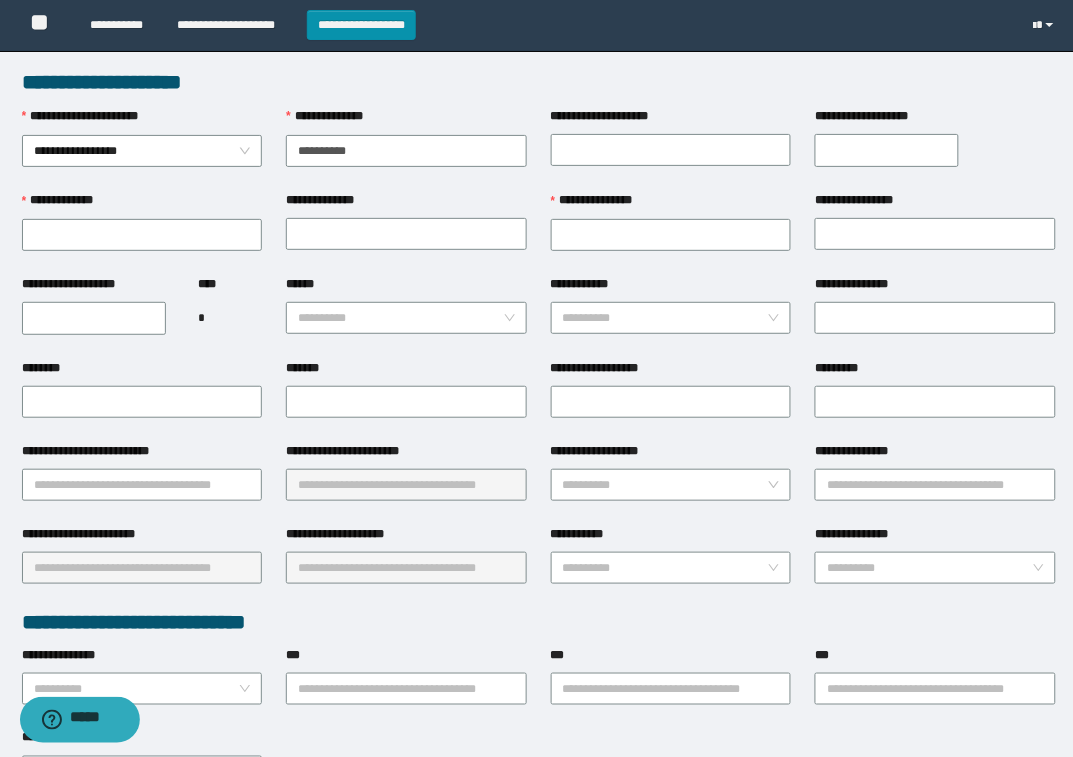 type on "**********" 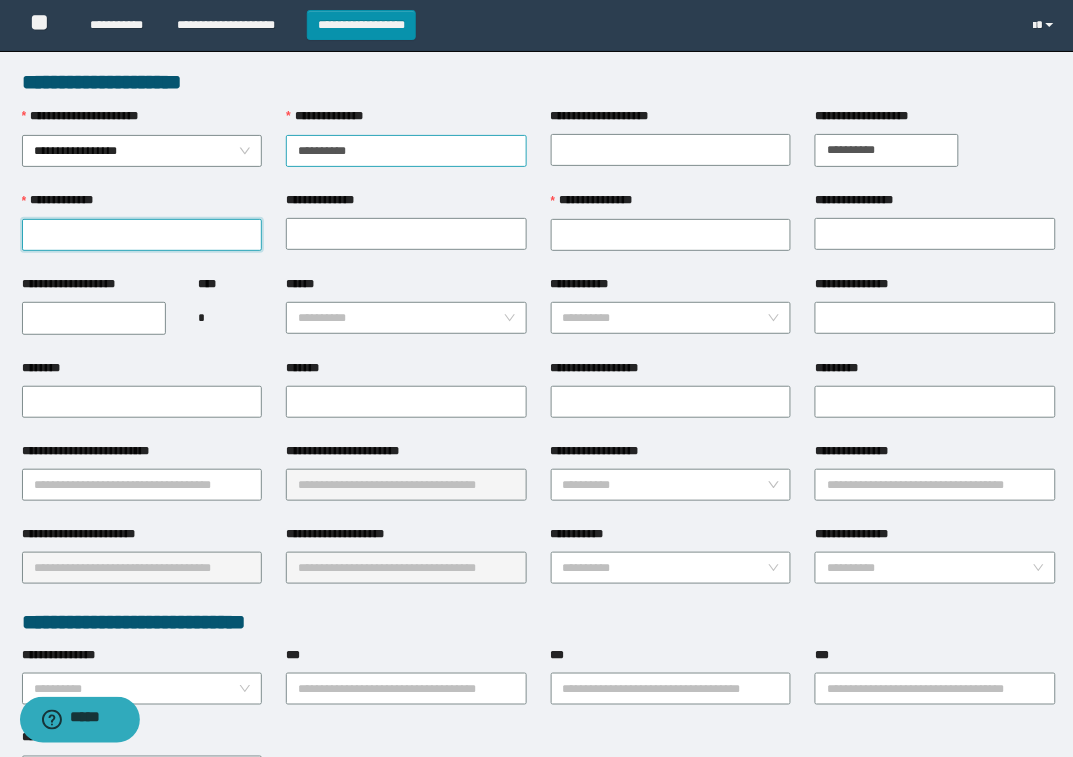 paste on "********" 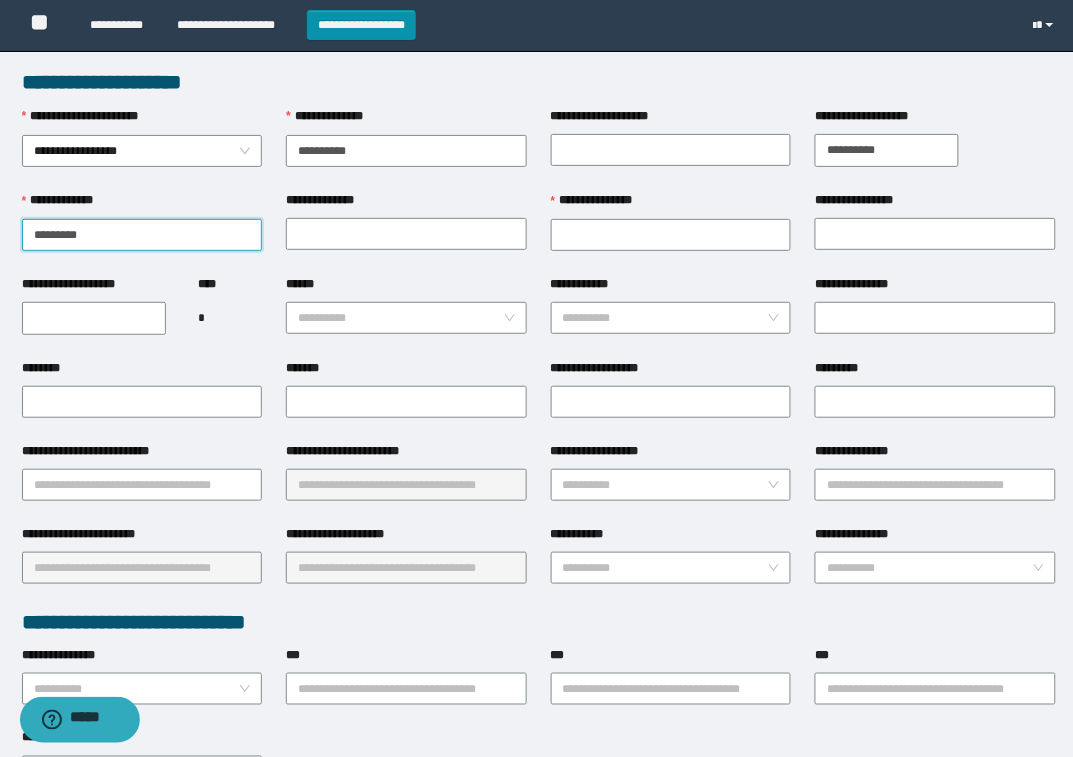 type on "********" 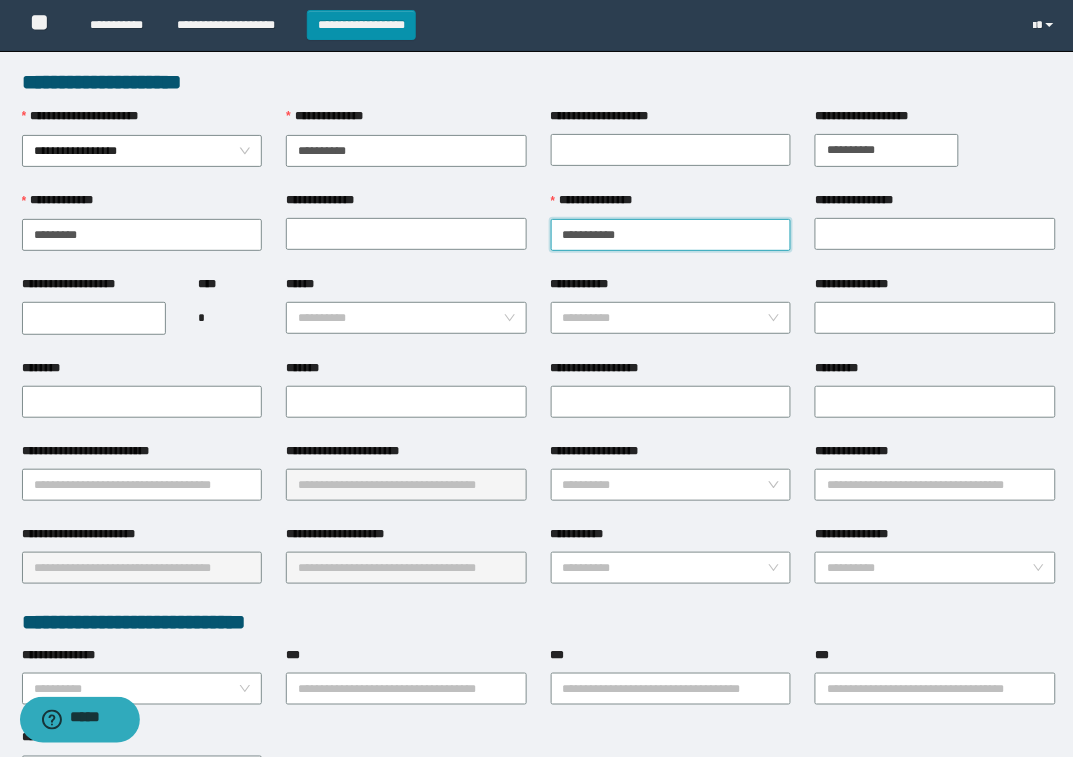 type on "**********" 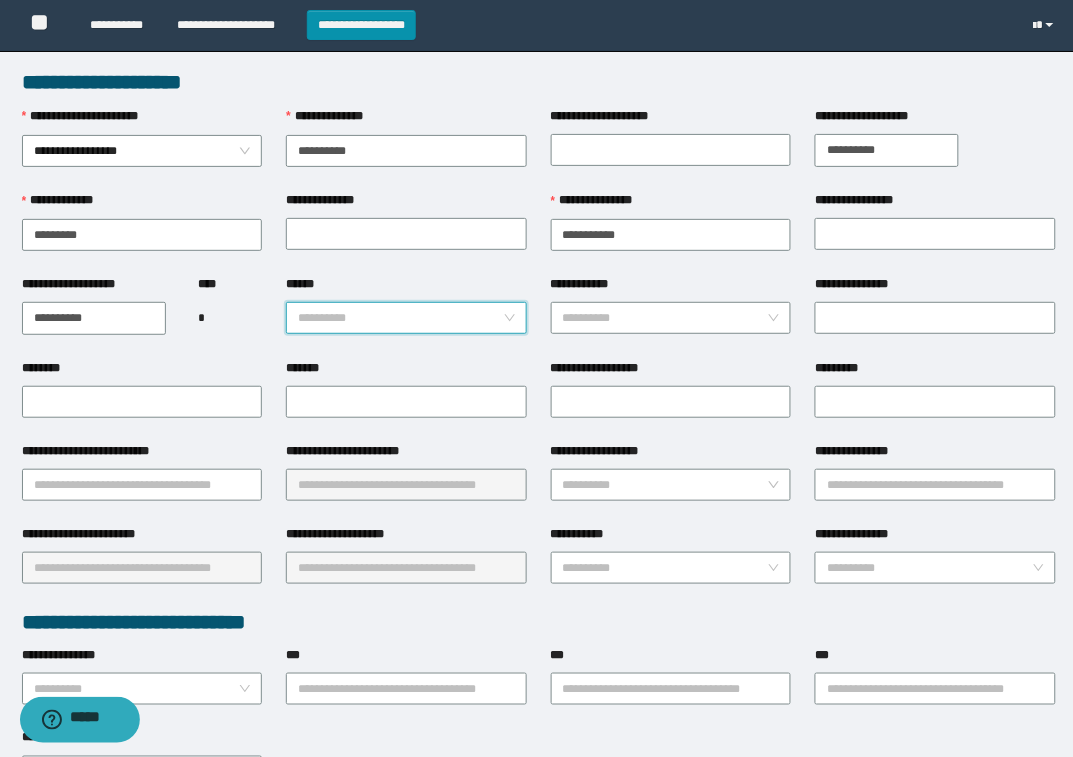 click on "**********" at bounding box center [94, 318] 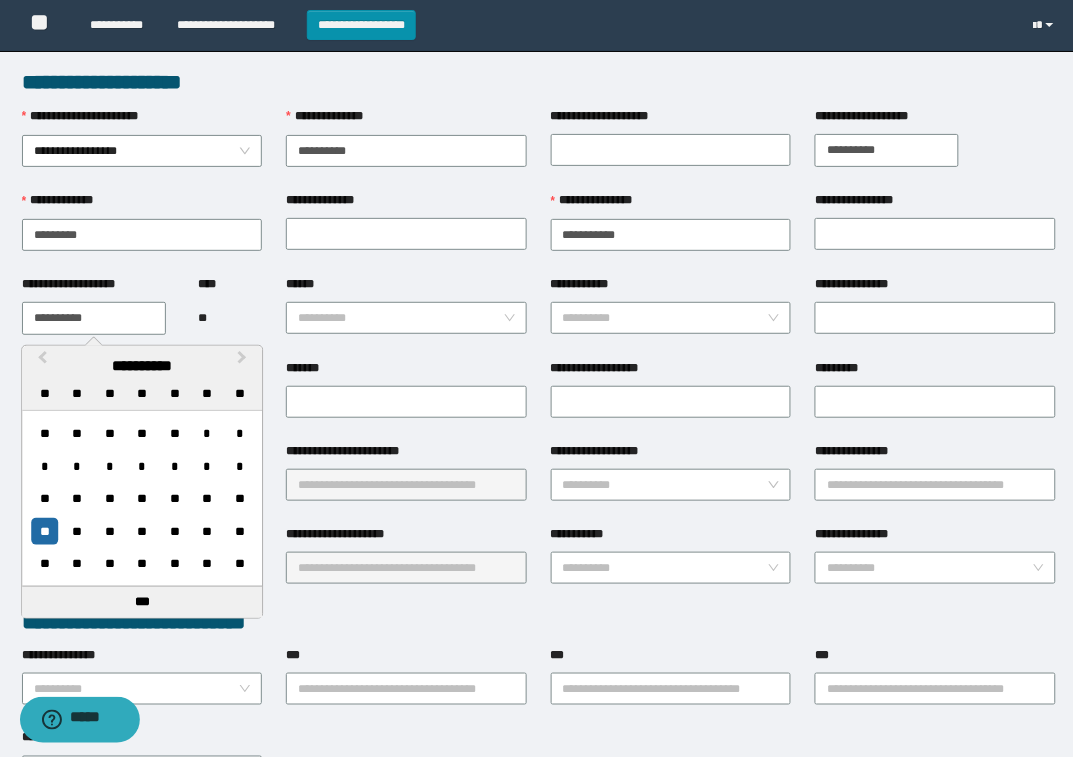 type on "**********" 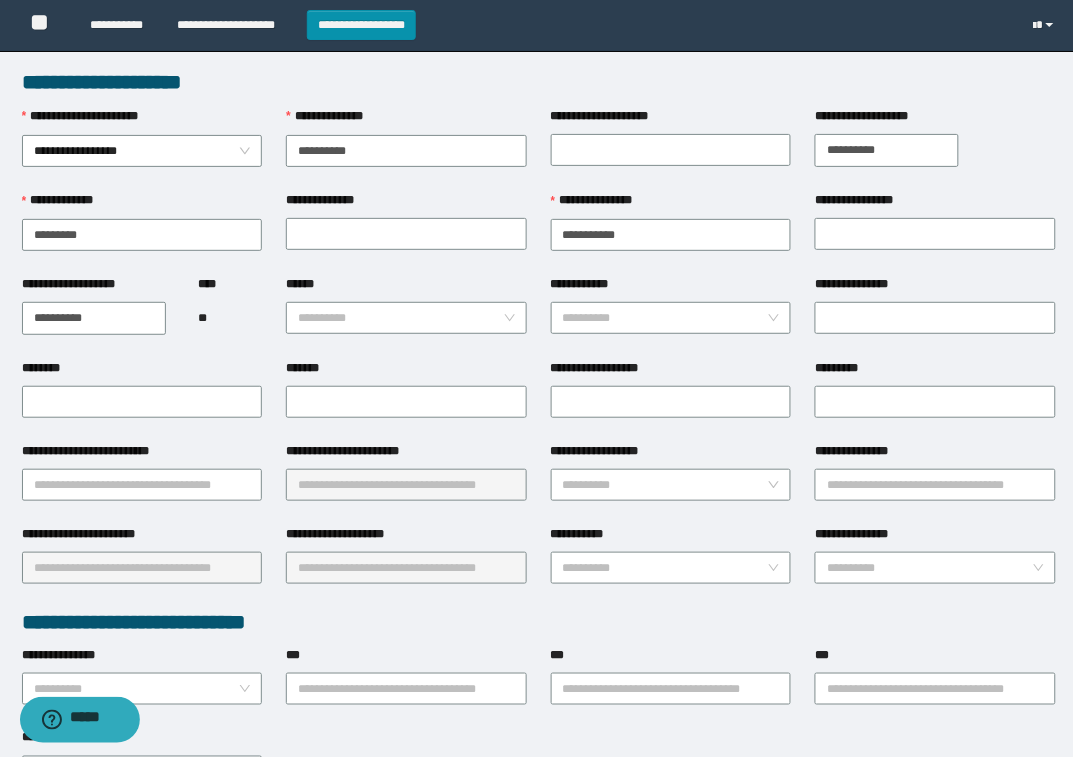 click on "**********" at bounding box center [406, 317] 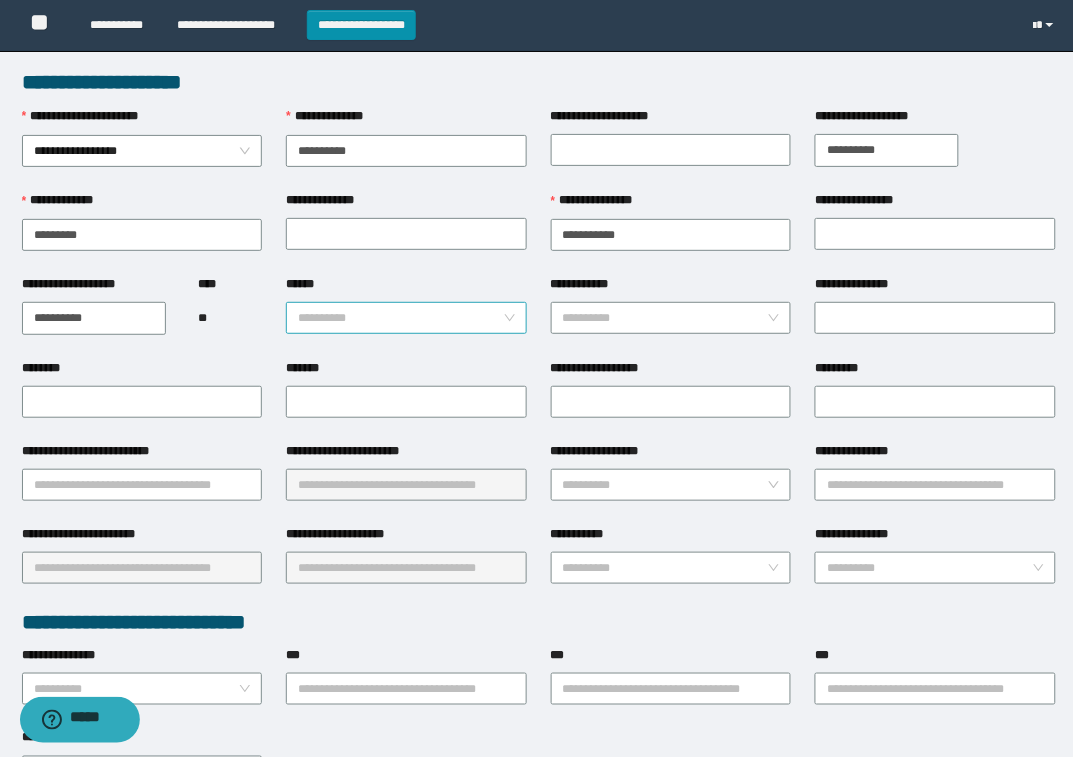 click on "******" at bounding box center (400, 318) 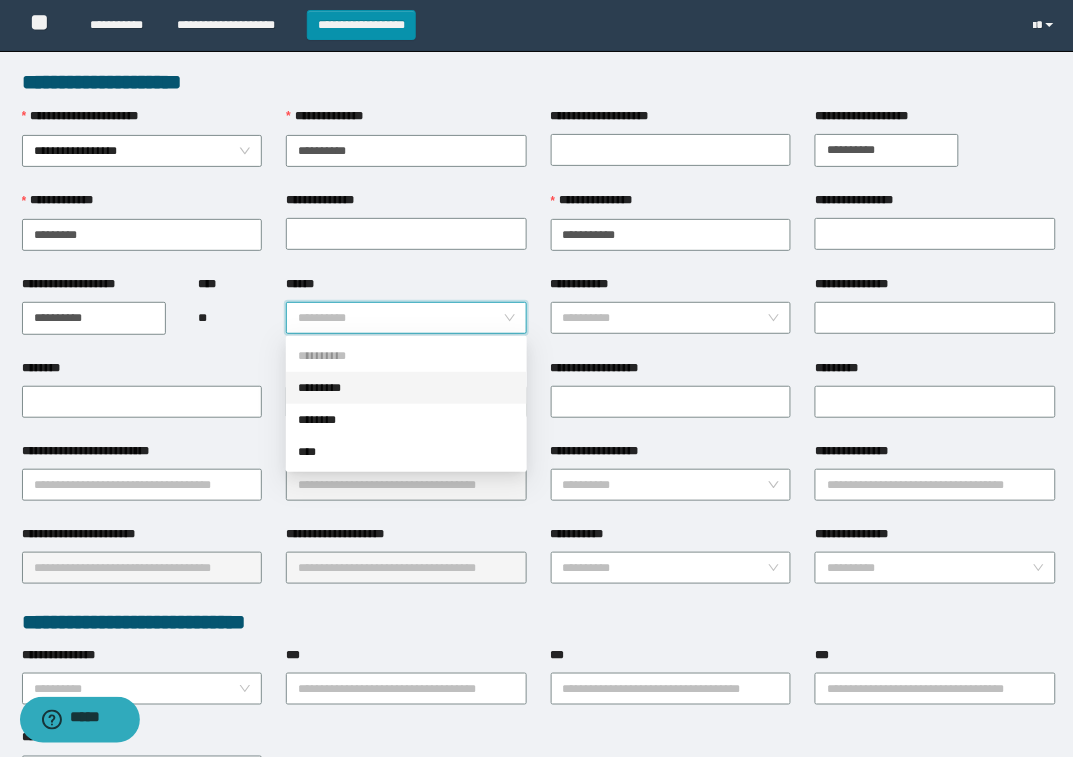 click on "*********" at bounding box center (406, 388) 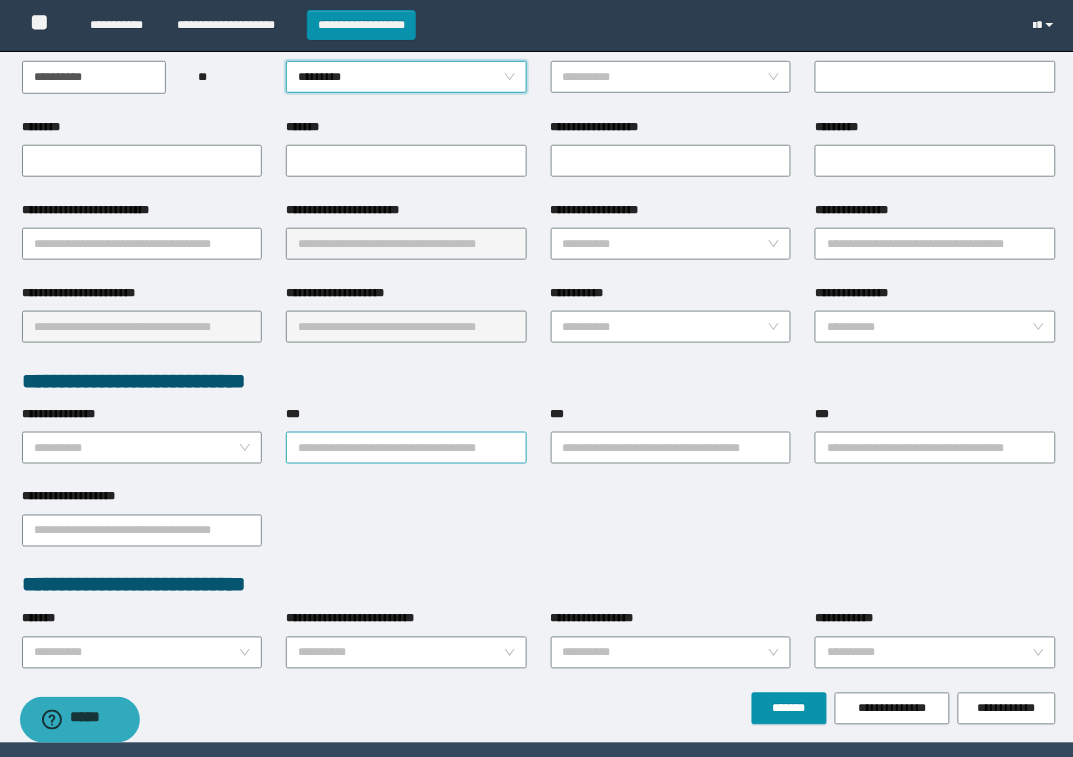 scroll, scrollTop: 250, scrollLeft: 0, axis: vertical 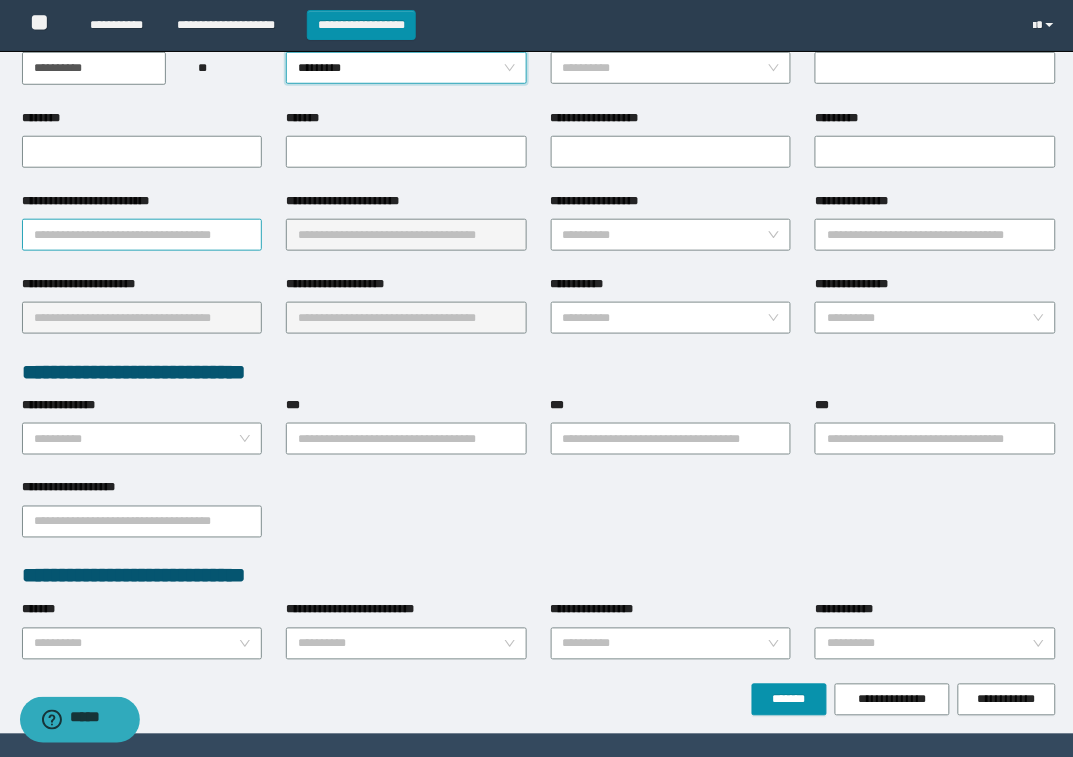 click on "**********" at bounding box center (142, 235) 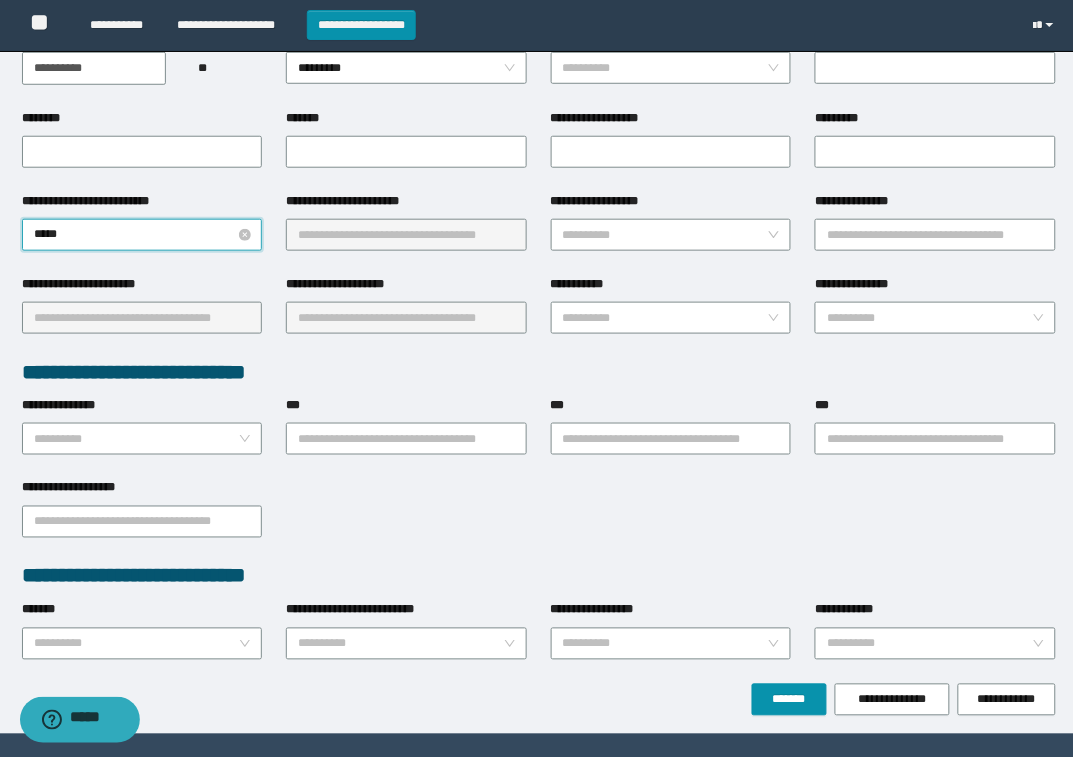 type on "******" 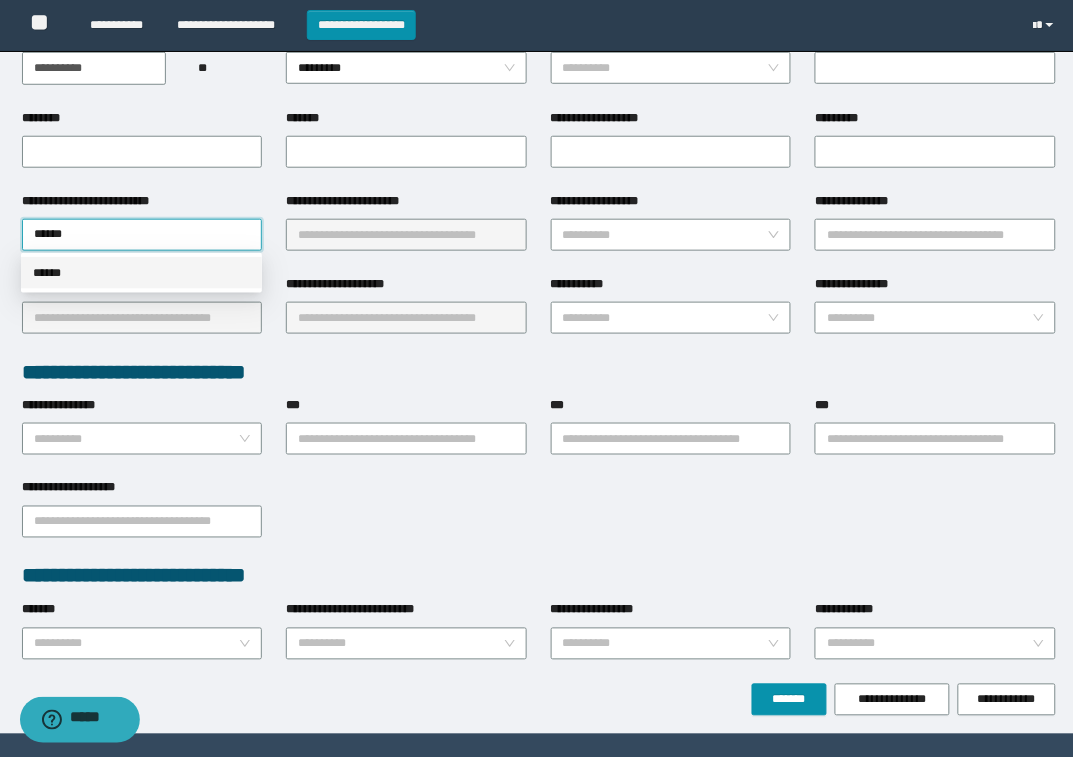 click on "******" at bounding box center (141, 273) 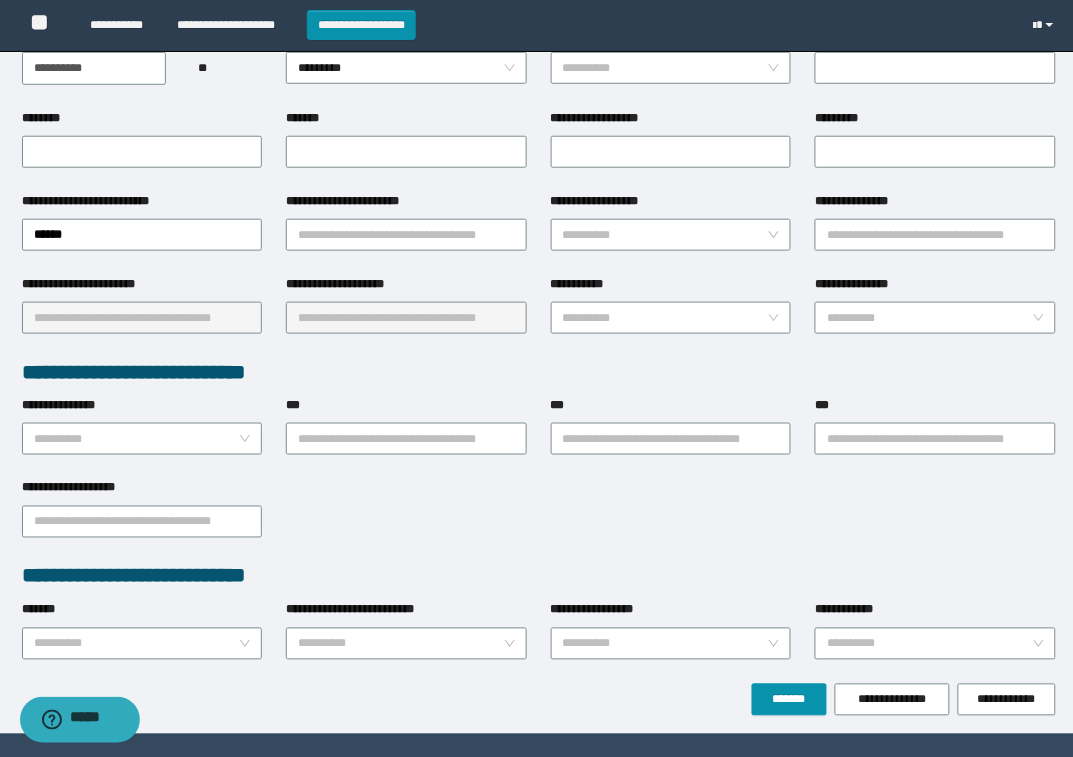 click on "**********" at bounding box center (406, 233) 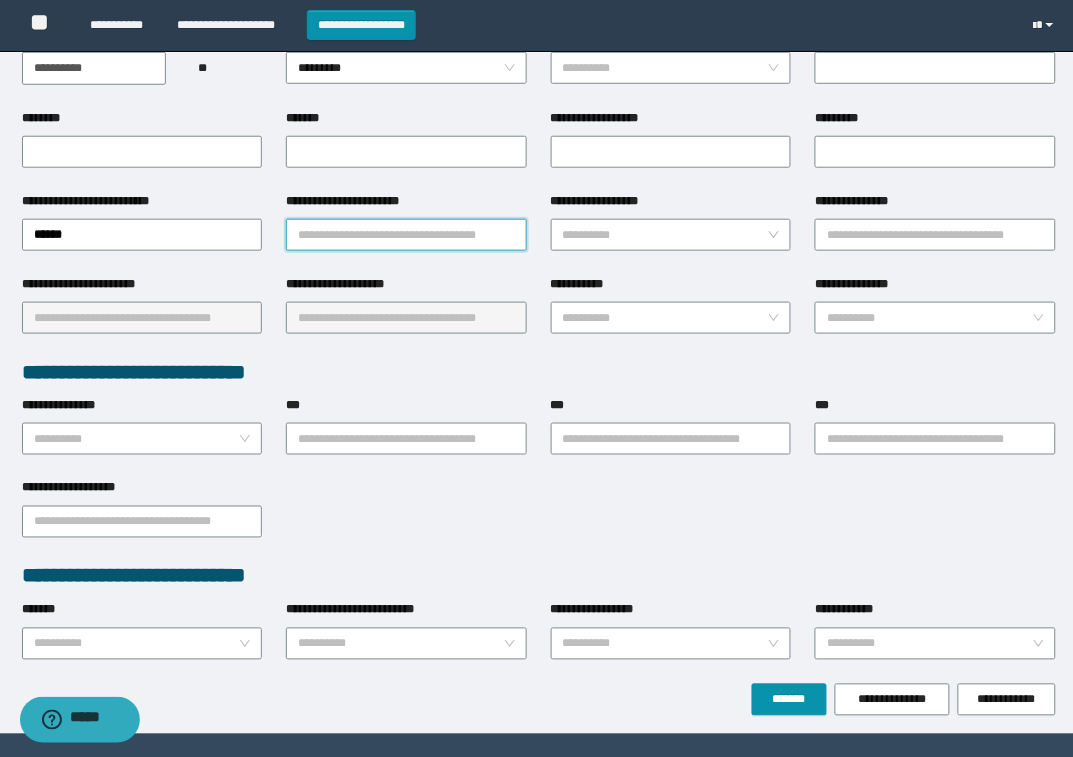 click on "**********" at bounding box center (406, 235) 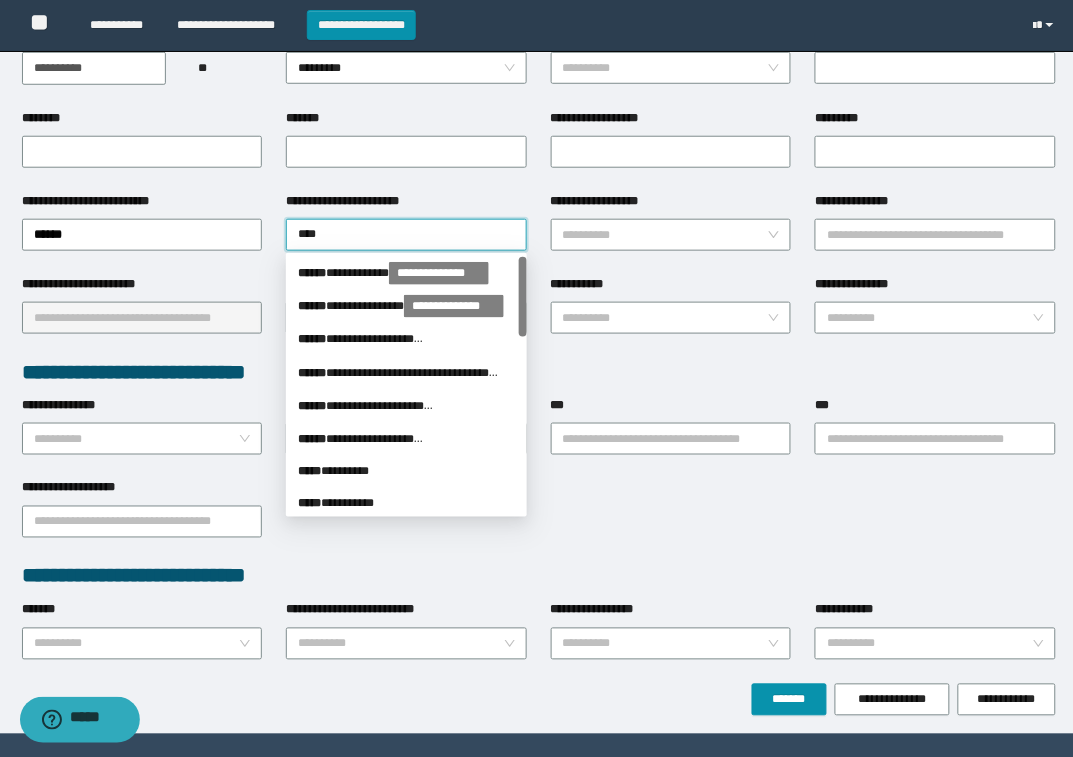 type on "*****" 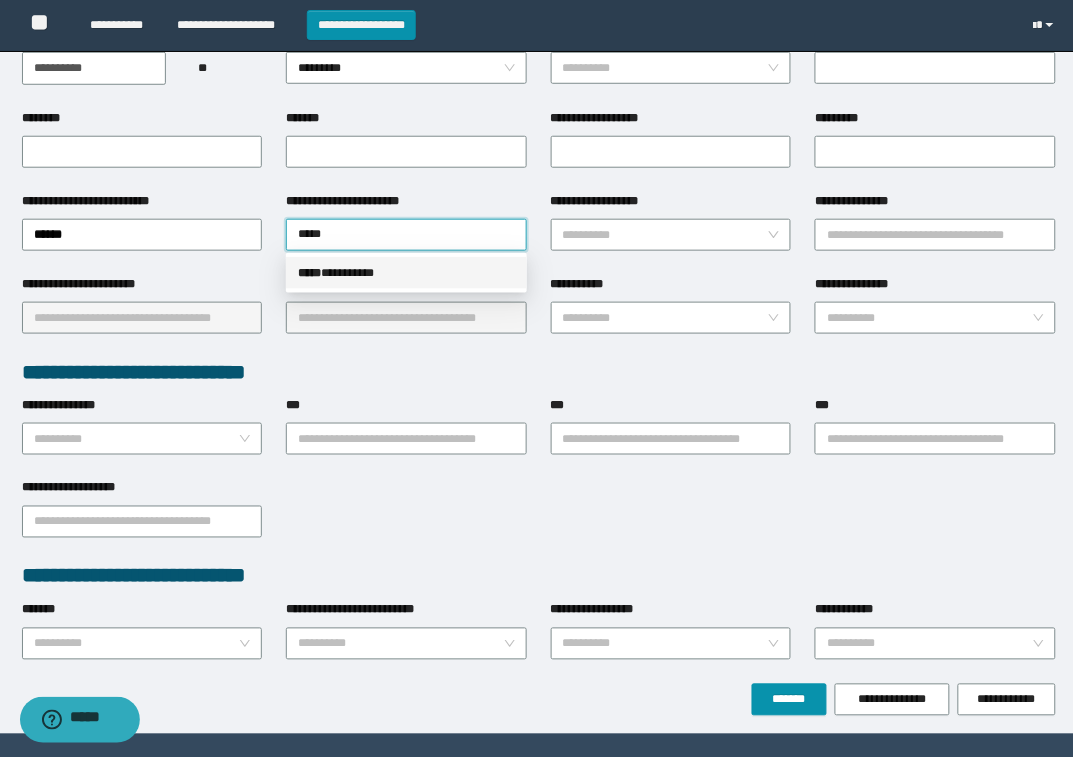 click on "***** * ********" at bounding box center (406, 273) 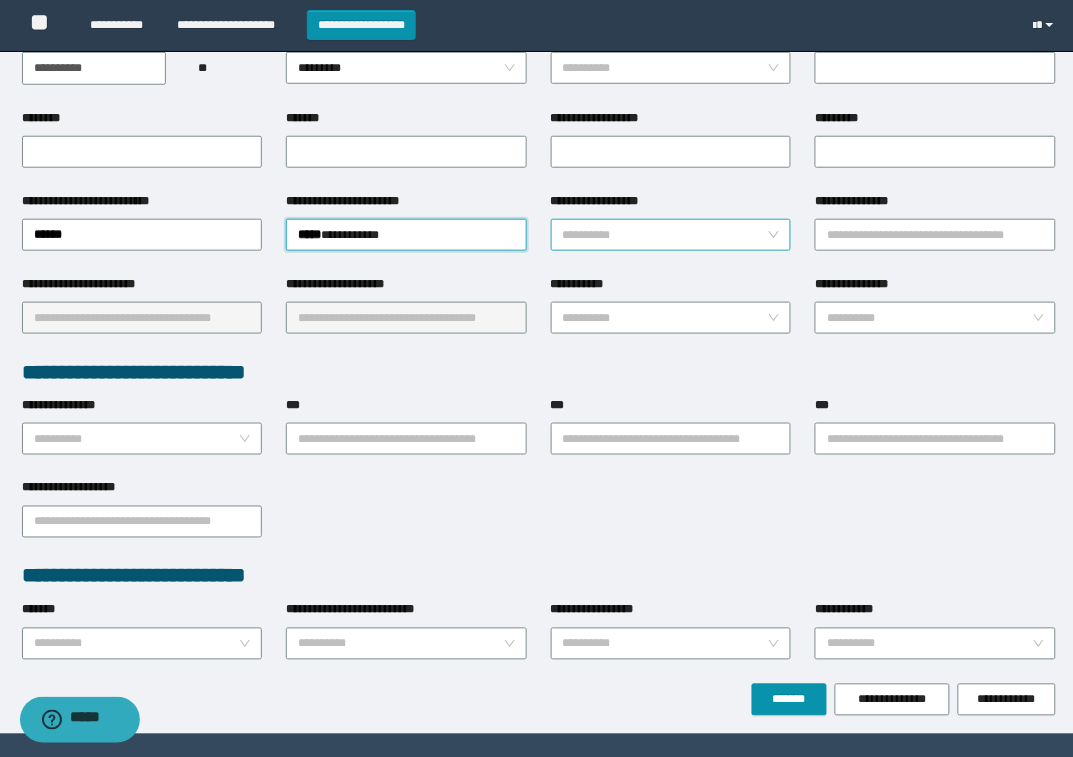 click on "**********" at bounding box center (665, 235) 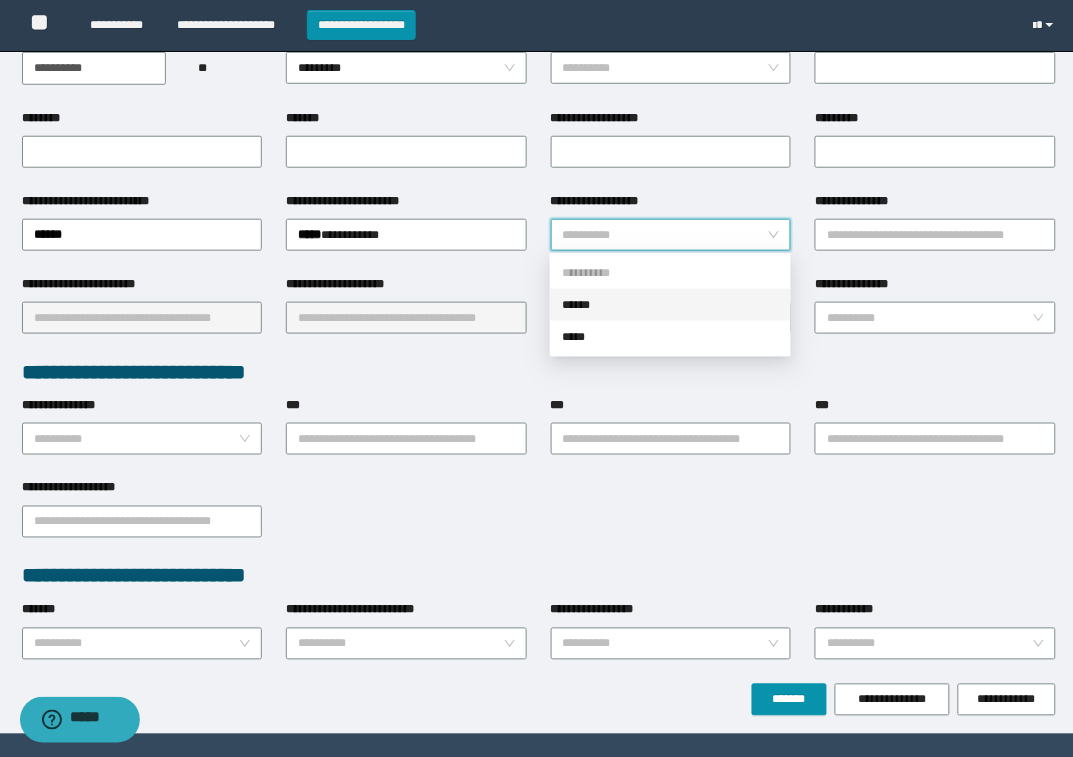 click on "******" at bounding box center (670, 305) 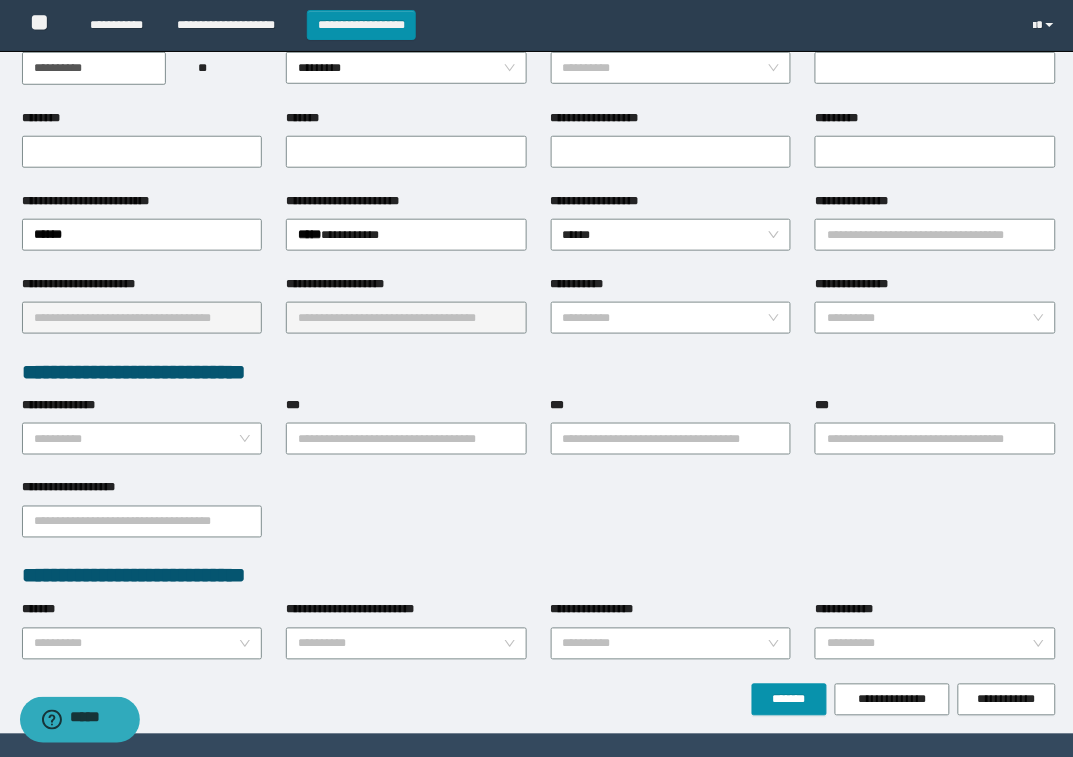 click on "**********" at bounding box center [859, 201] 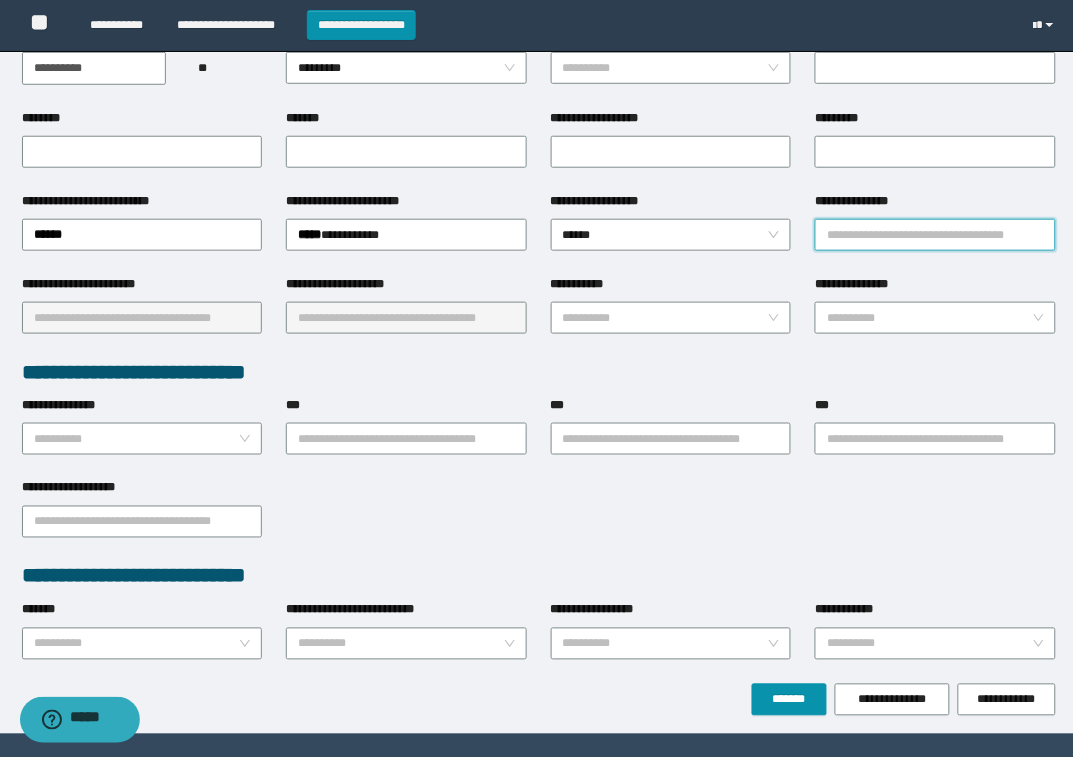 click on "**********" at bounding box center (935, 235) 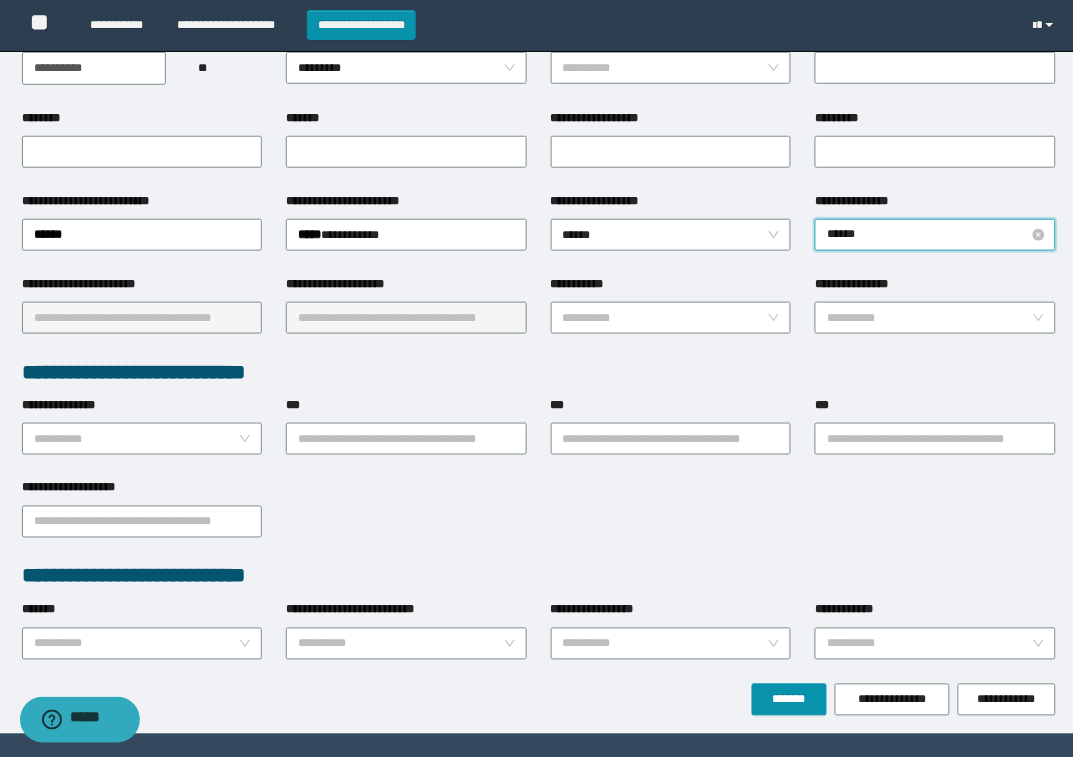 type on "*******" 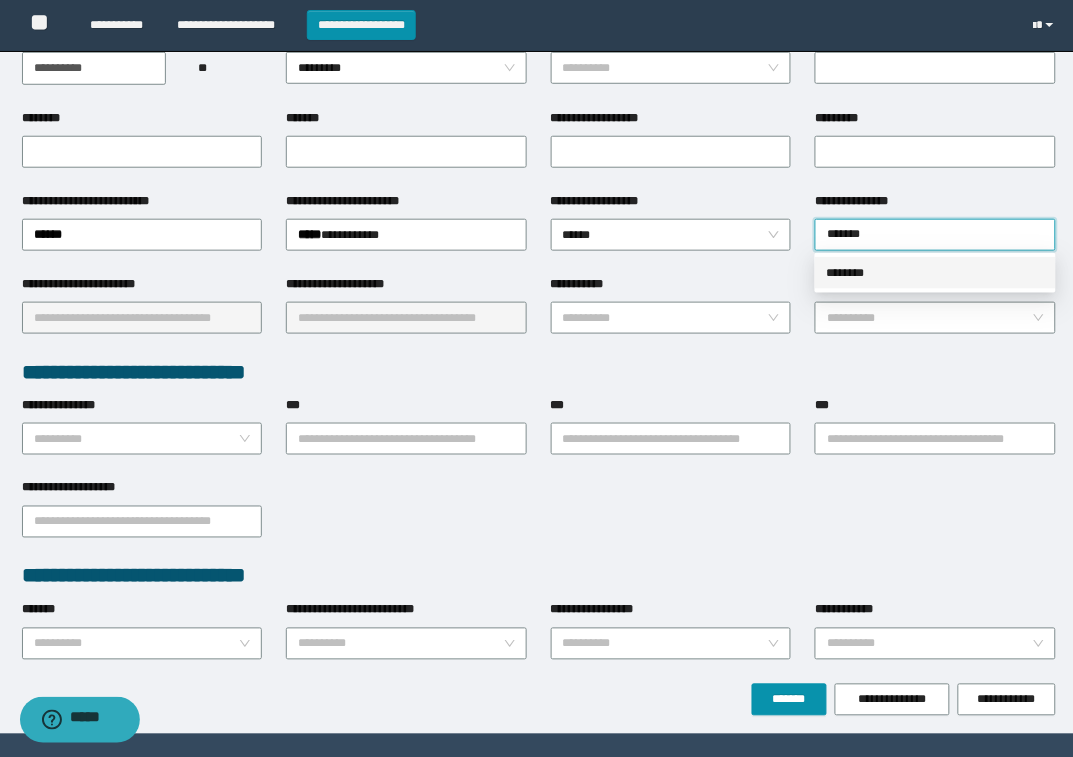 click on "**********" at bounding box center [537, 129] 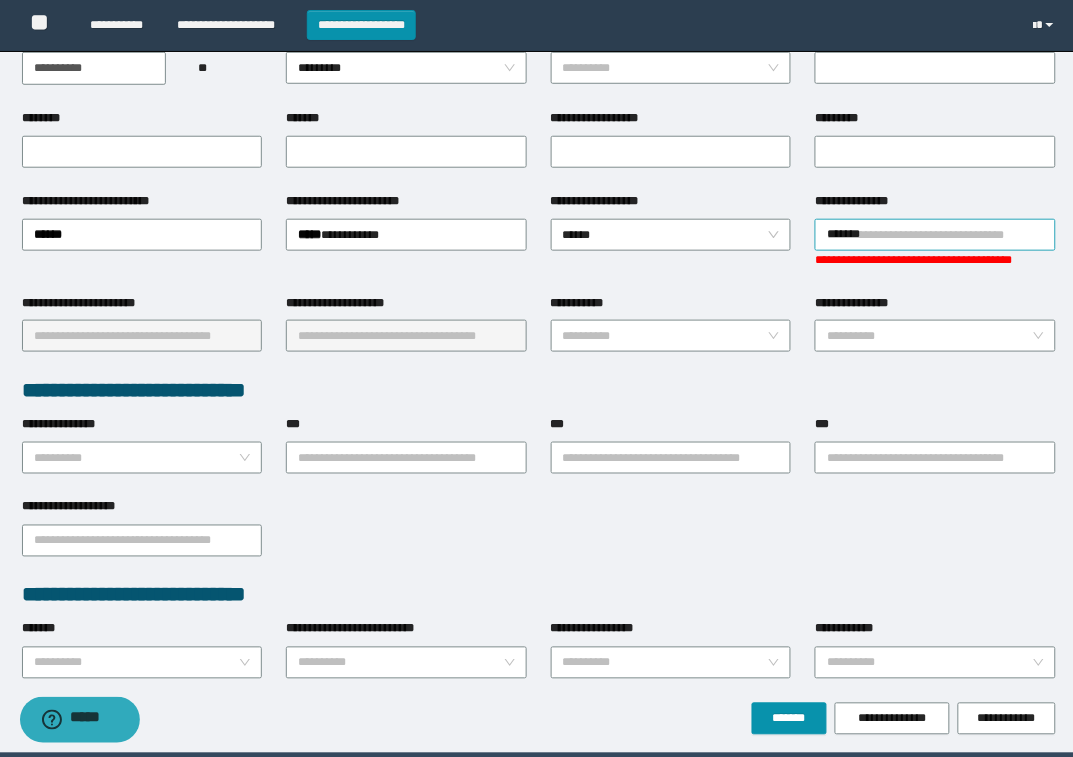click on "*******" at bounding box center (935, 235) 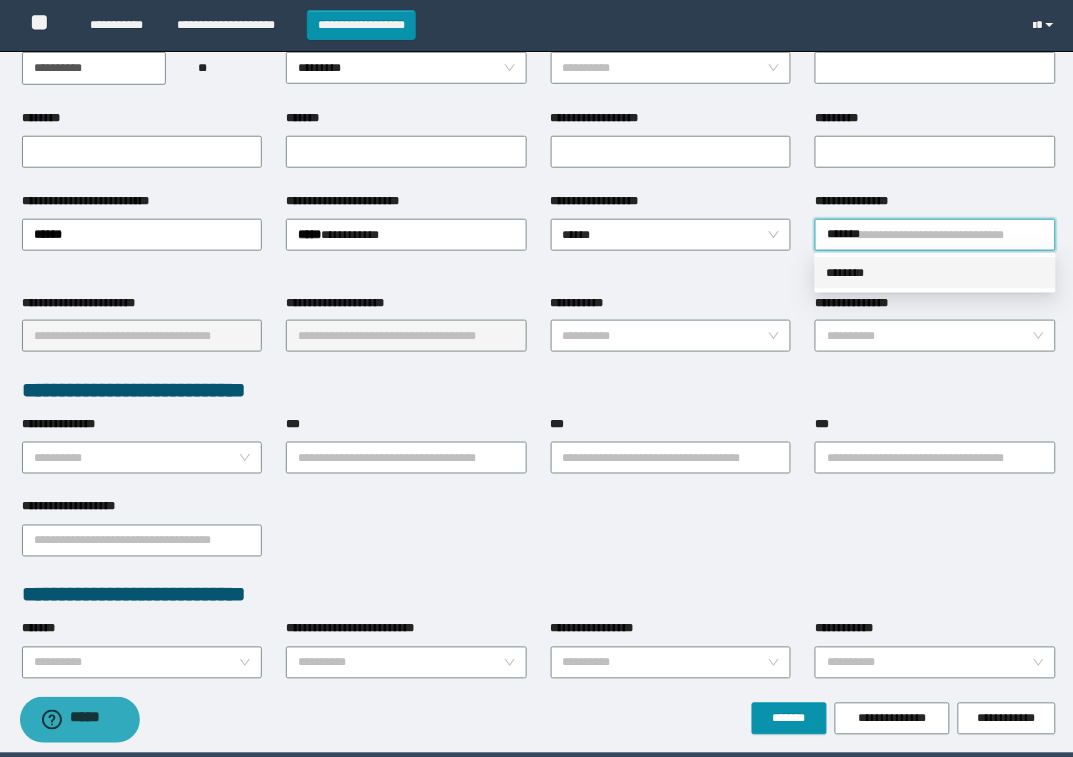 click on "********" at bounding box center (935, 273) 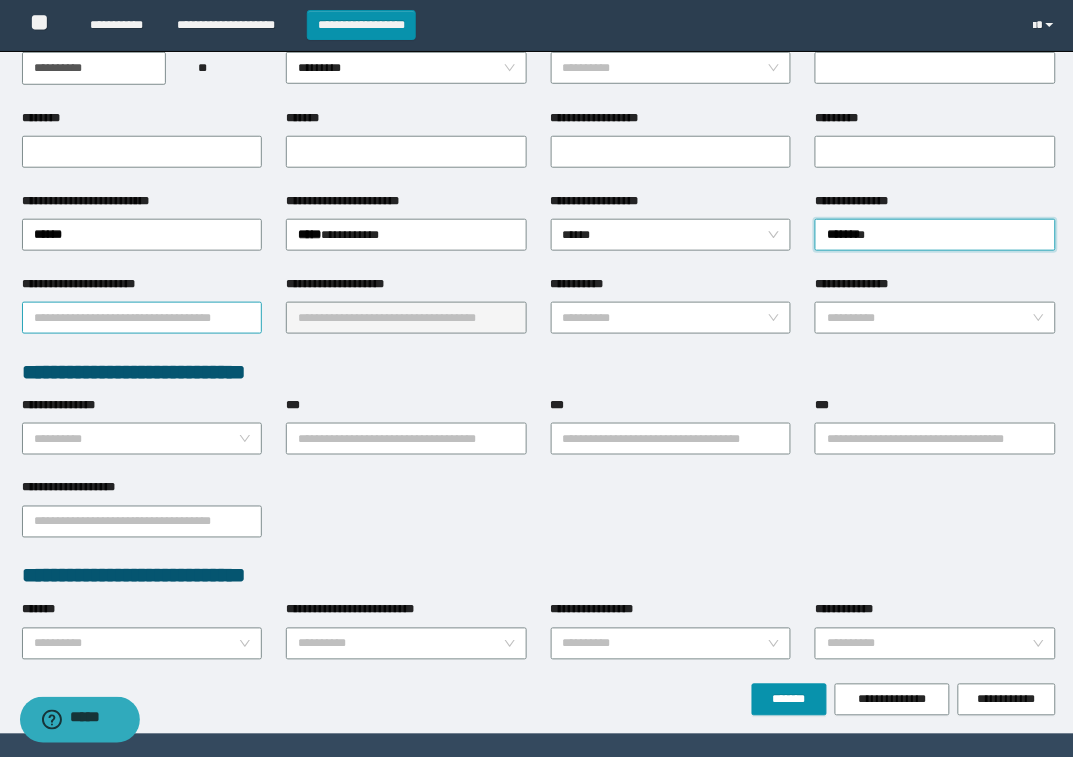 click on "**********" at bounding box center [142, 318] 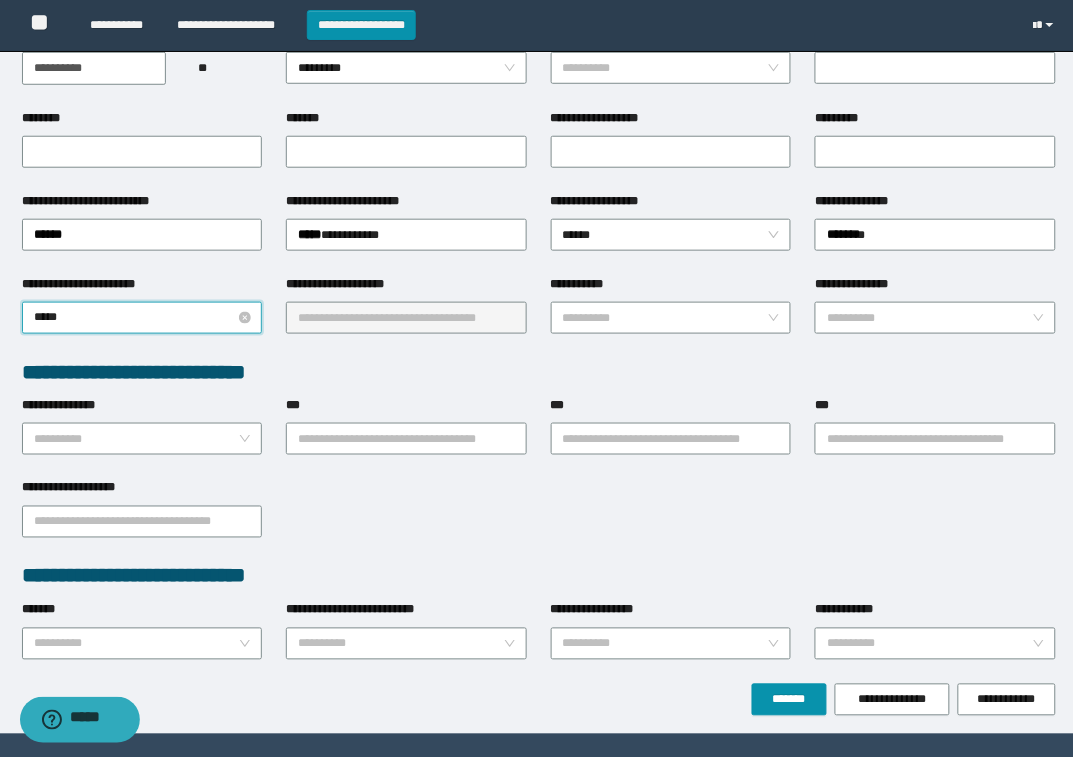 type on "******" 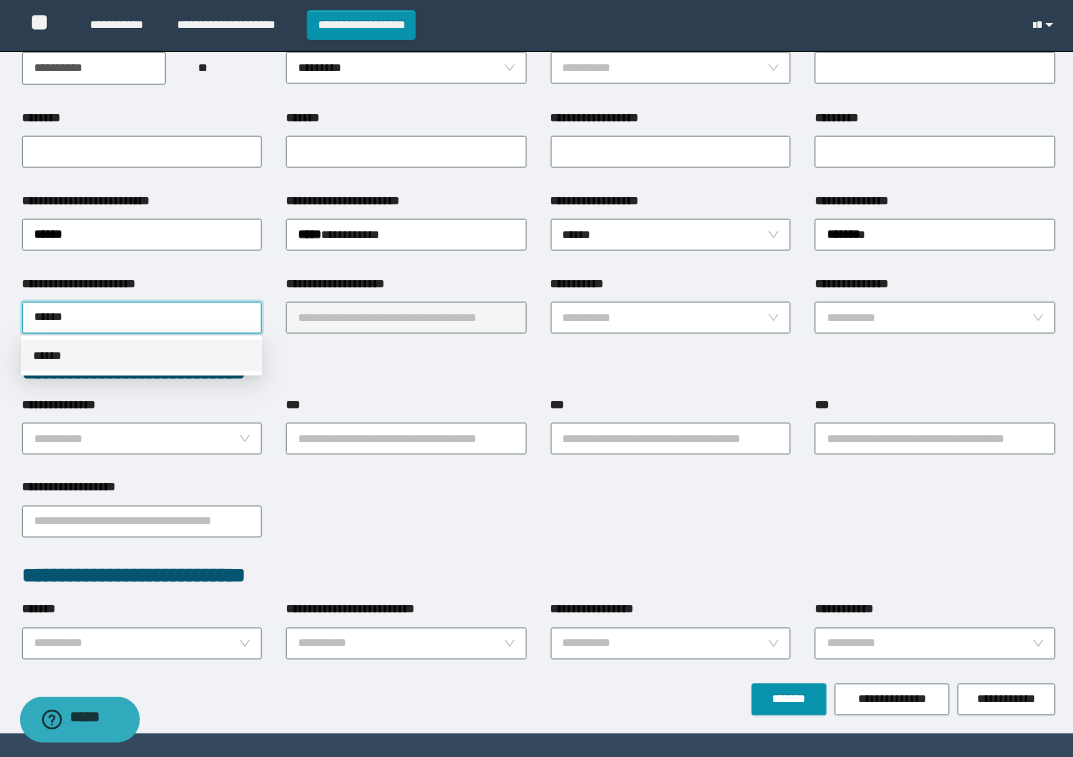 click on "******" at bounding box center (141, 356) 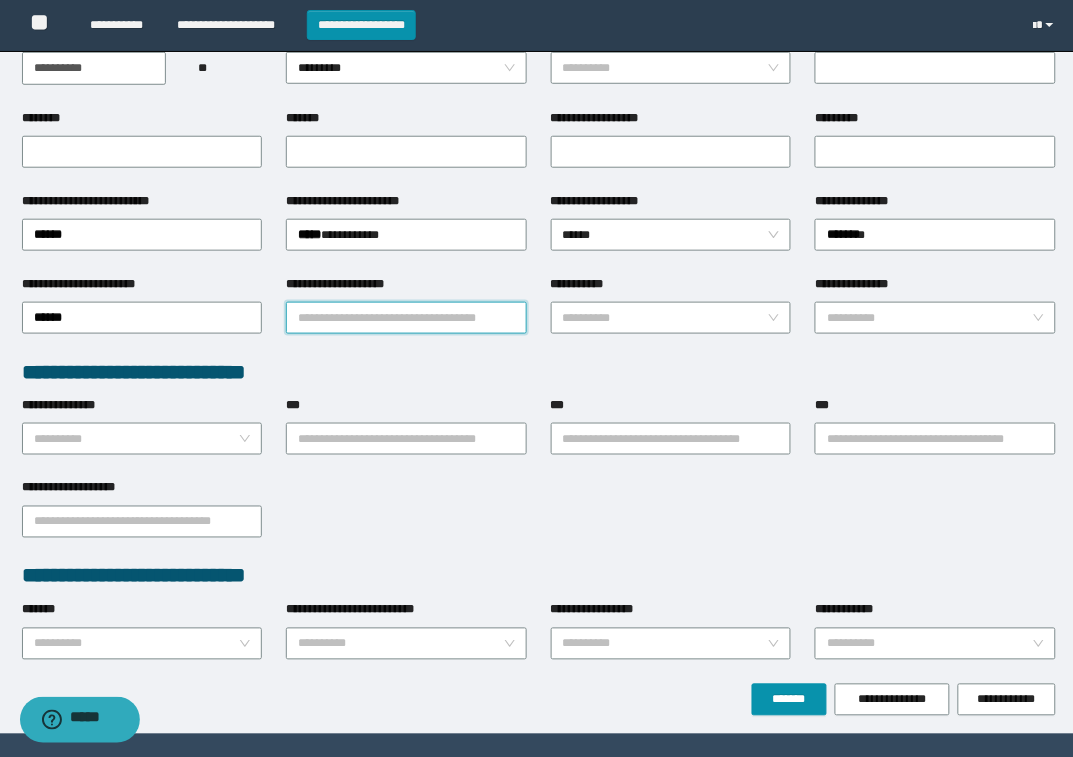click on "**********" at bounding box center (406, 318) 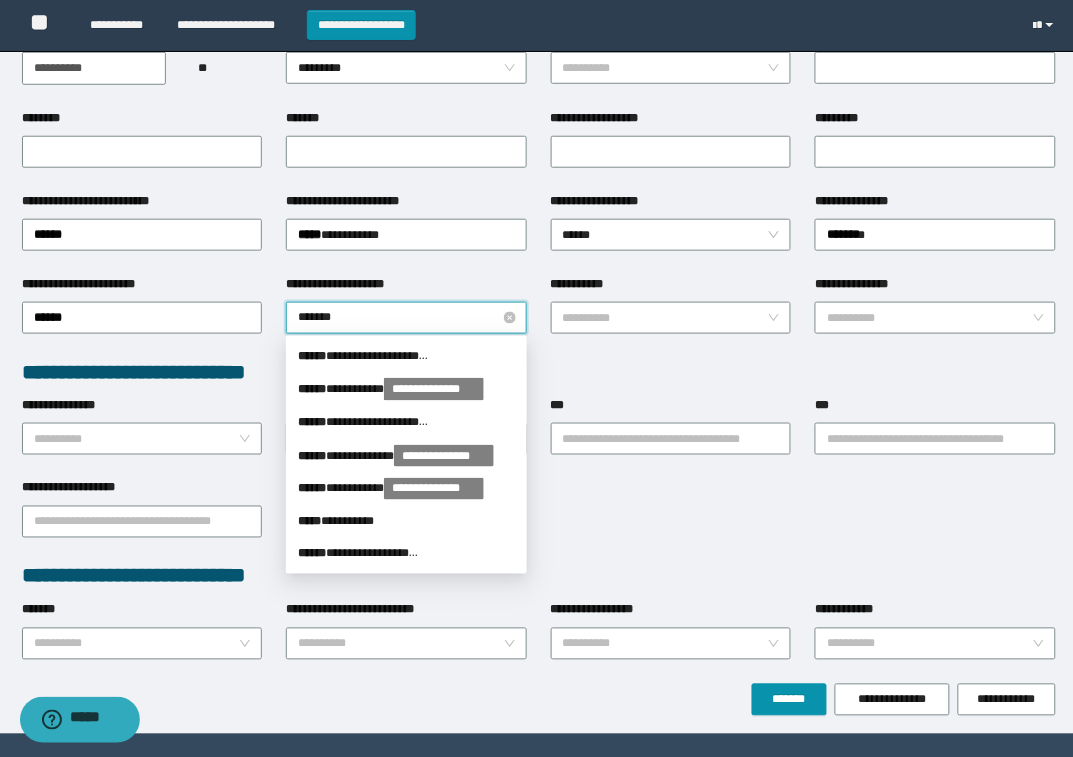 type on "********" 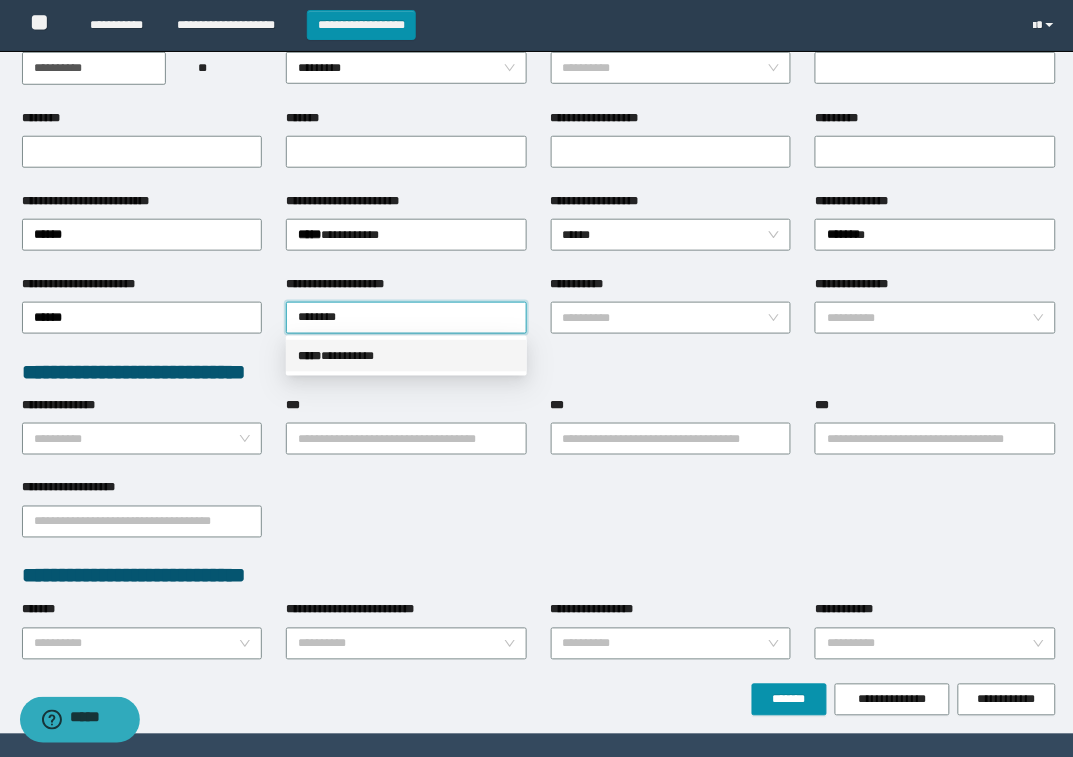 click on "***** * ********" at bounding box center (406, 356) 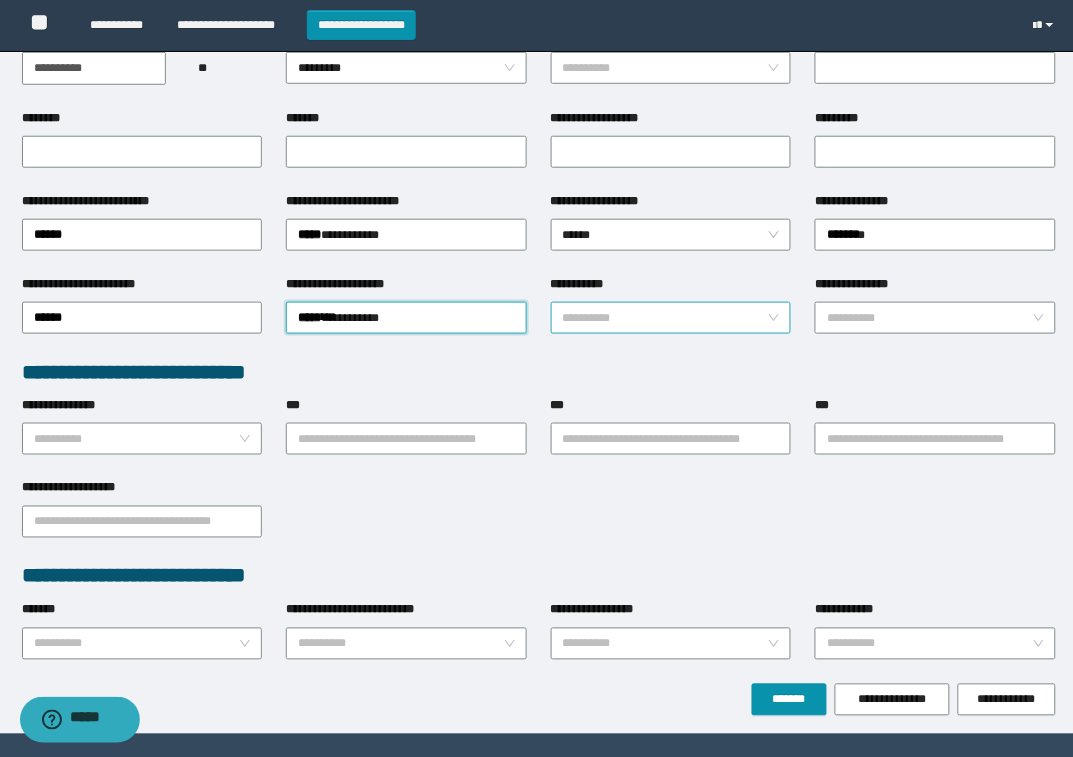 click on "**********" at bounding box center (665, 318) 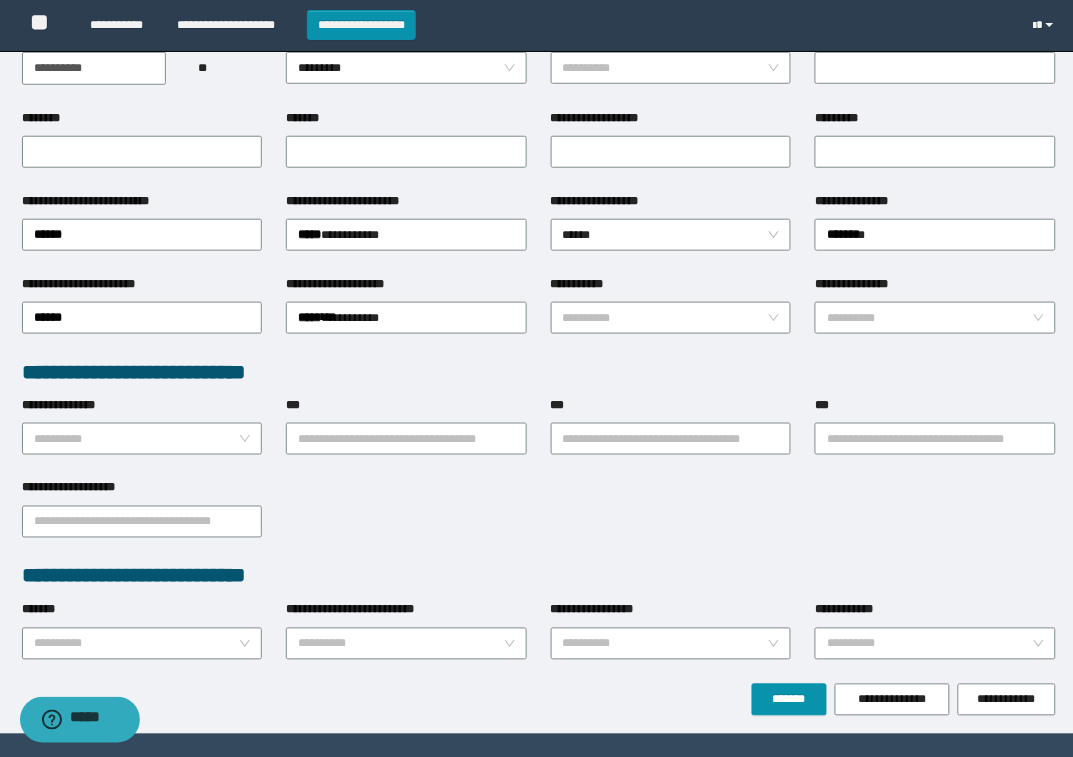 click on "**********" at bounding box center (671, 288) 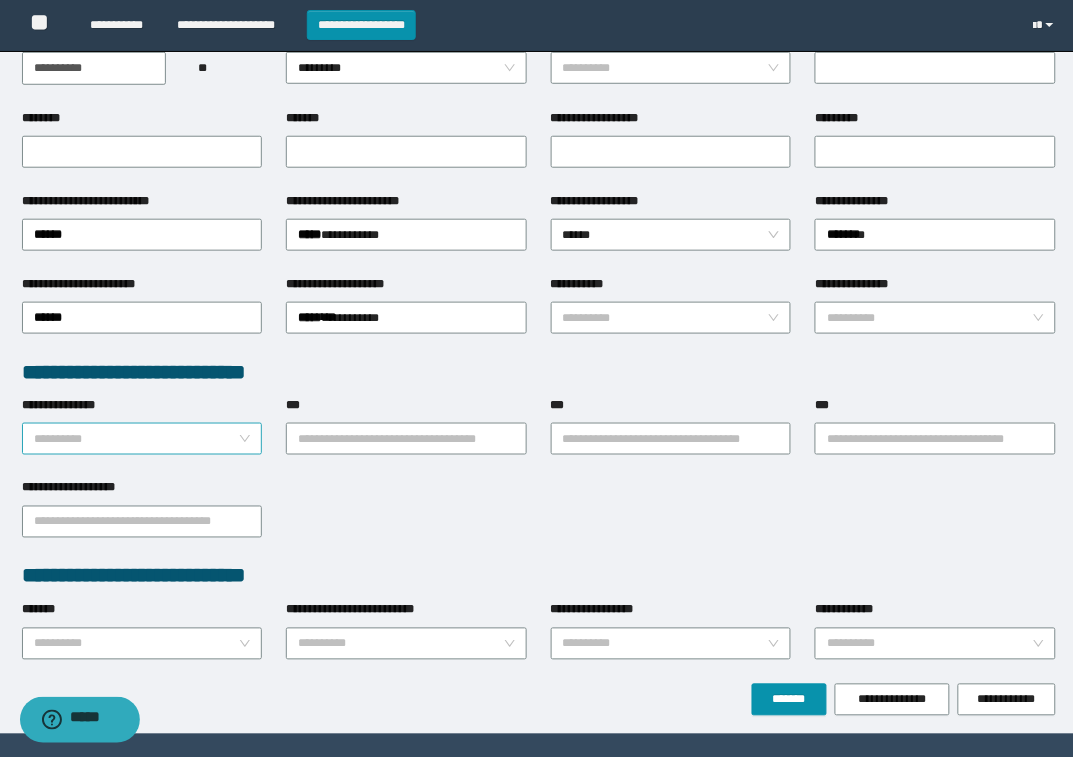 click on "**********" at bounding box center [142, 437] 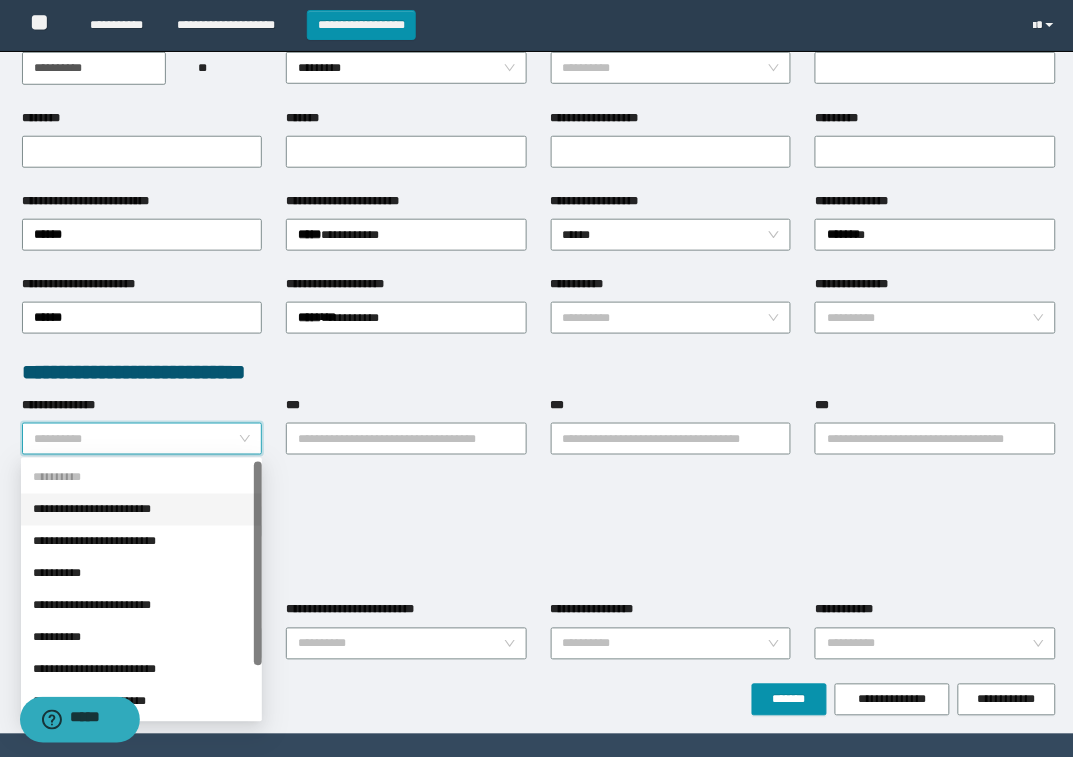 click on "**********" at bounding box center [141, 510] 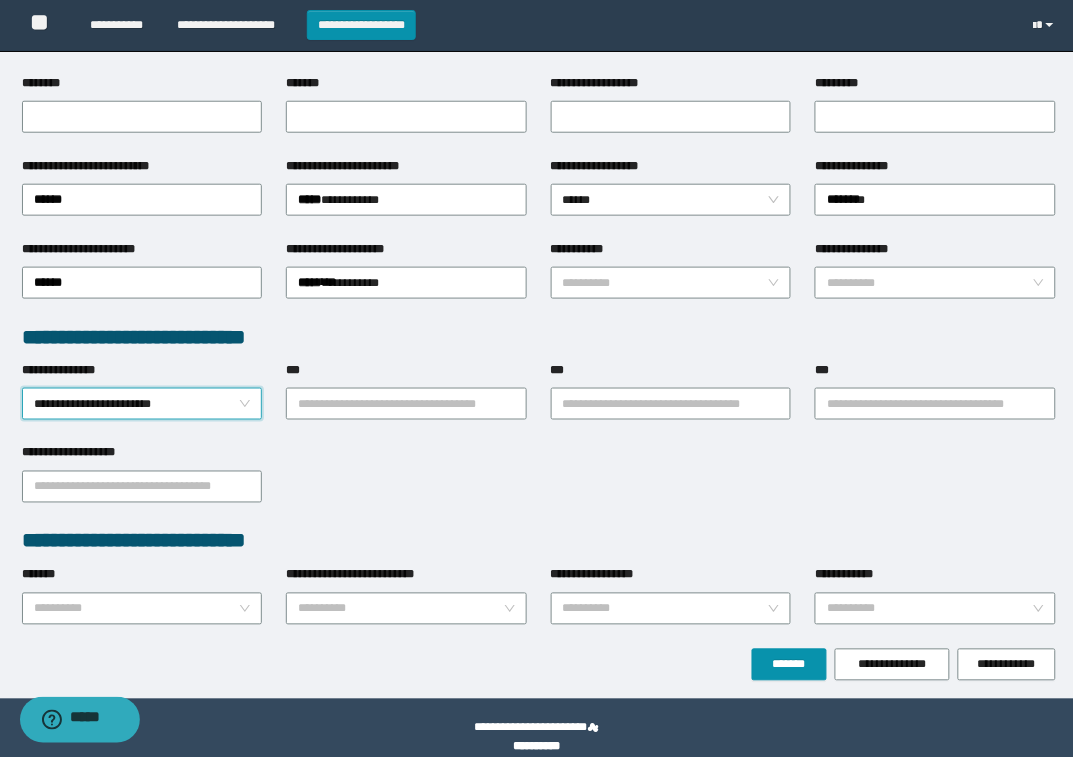 scroll, scrollTop: 305, scrollLeft: 0, axis: vertical 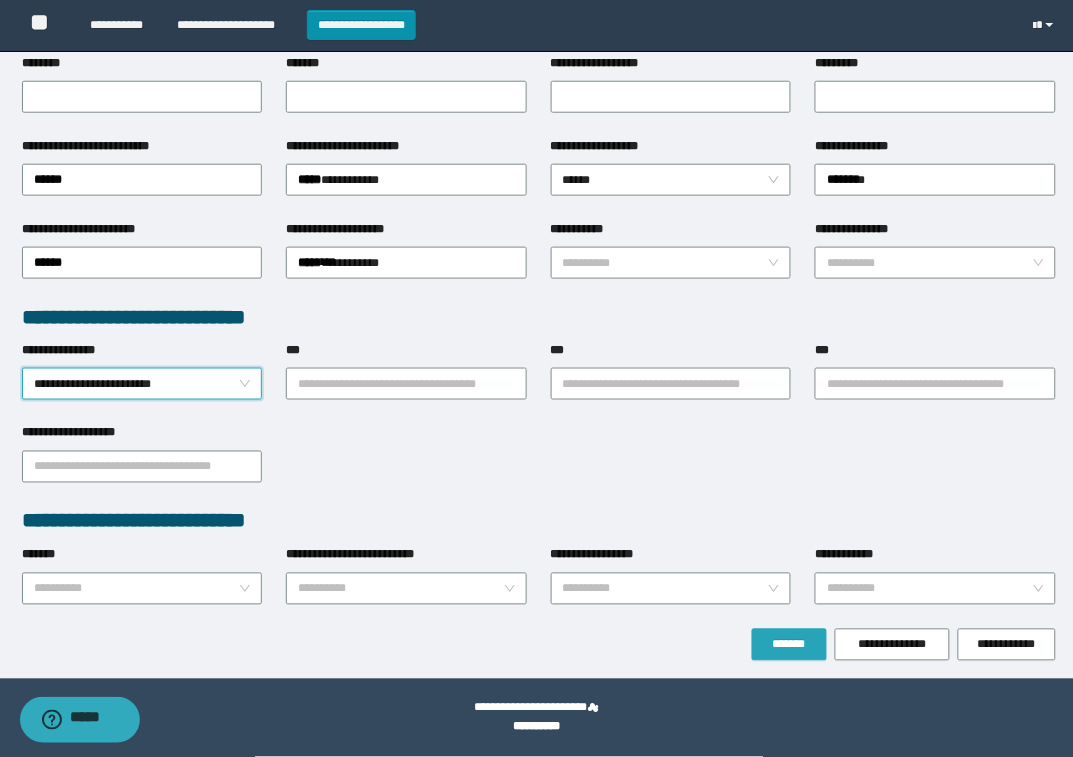 click on "*******" at bounding box center (789, 645) 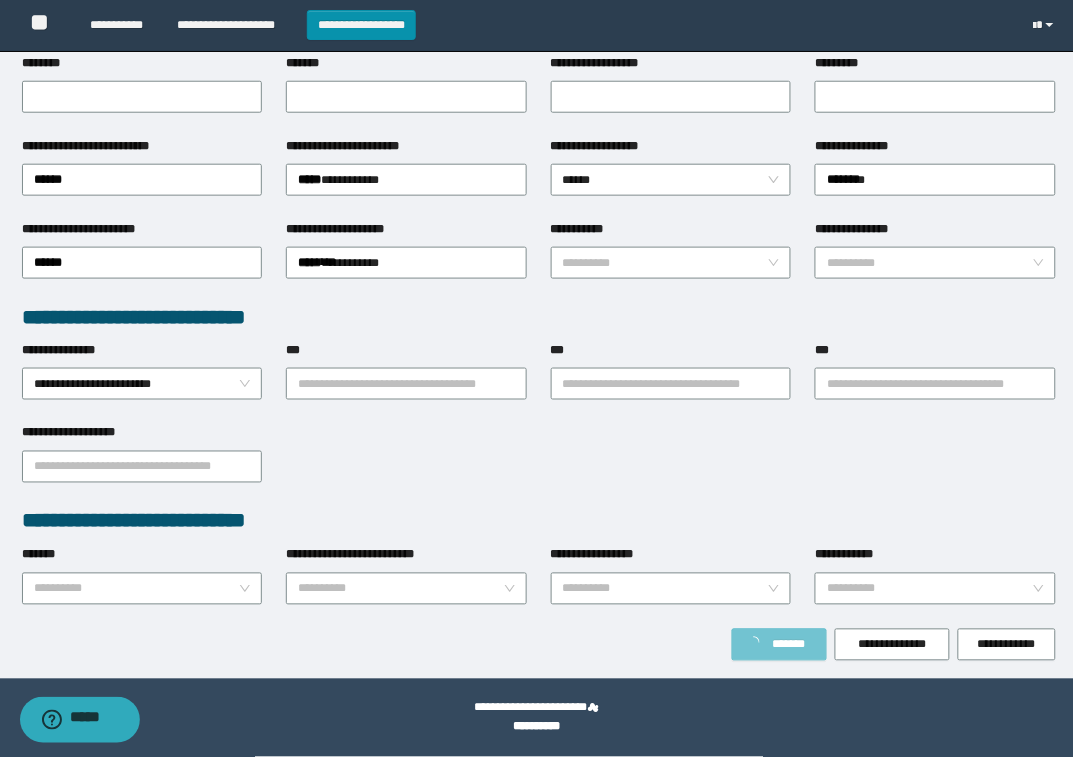 scroll, scrollTop: 358, scrollLeft: 0, axis: vertical 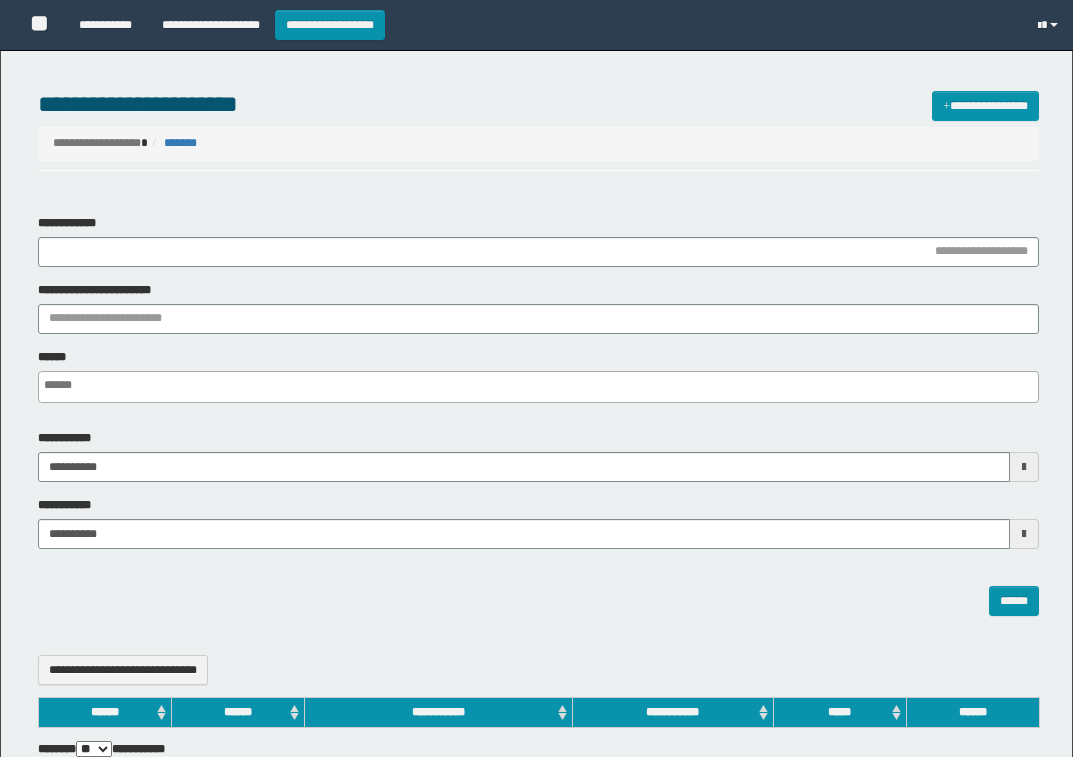 select 